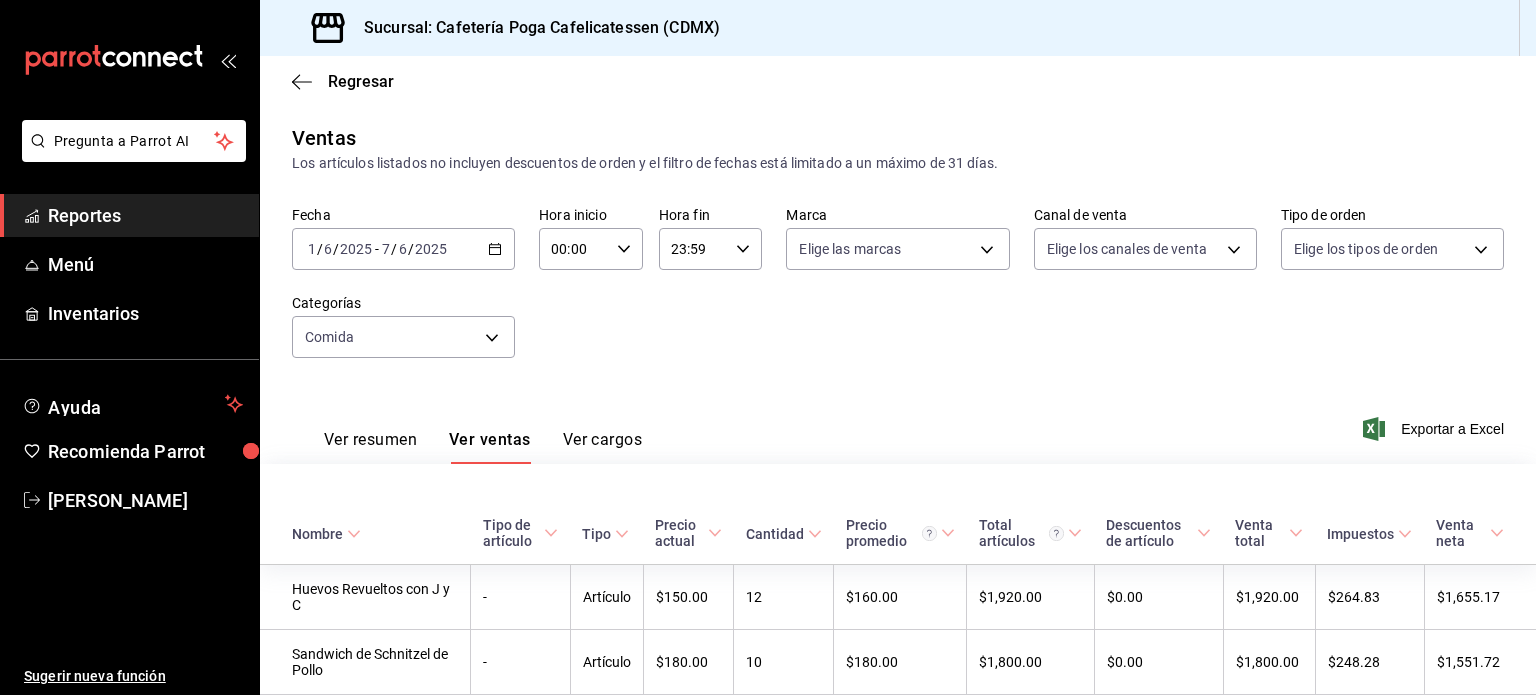 scroll, scrollTop: 0, scrollLeft: 0, axis: both 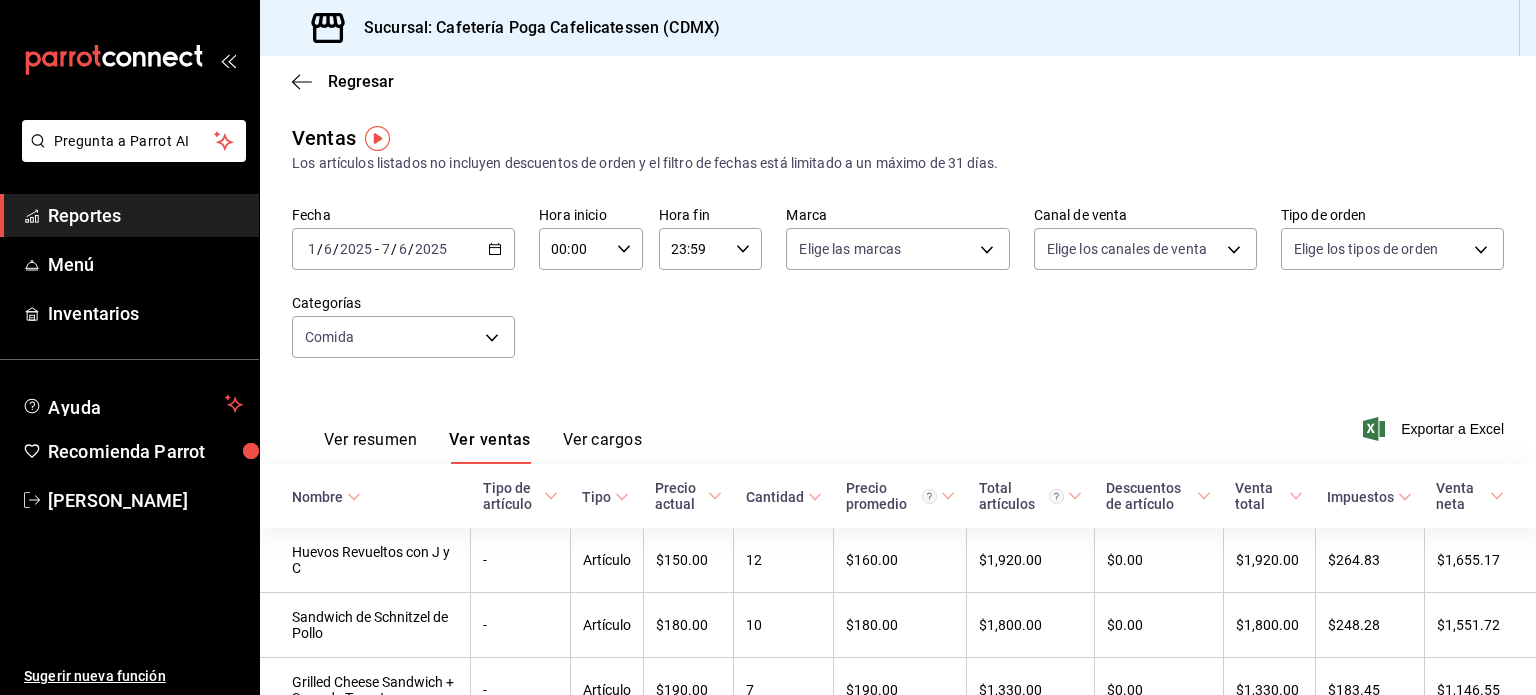 click on "Ver resumen Ver ventas Ver cargos Exportar a Excel" at bounding box center [898, 423] 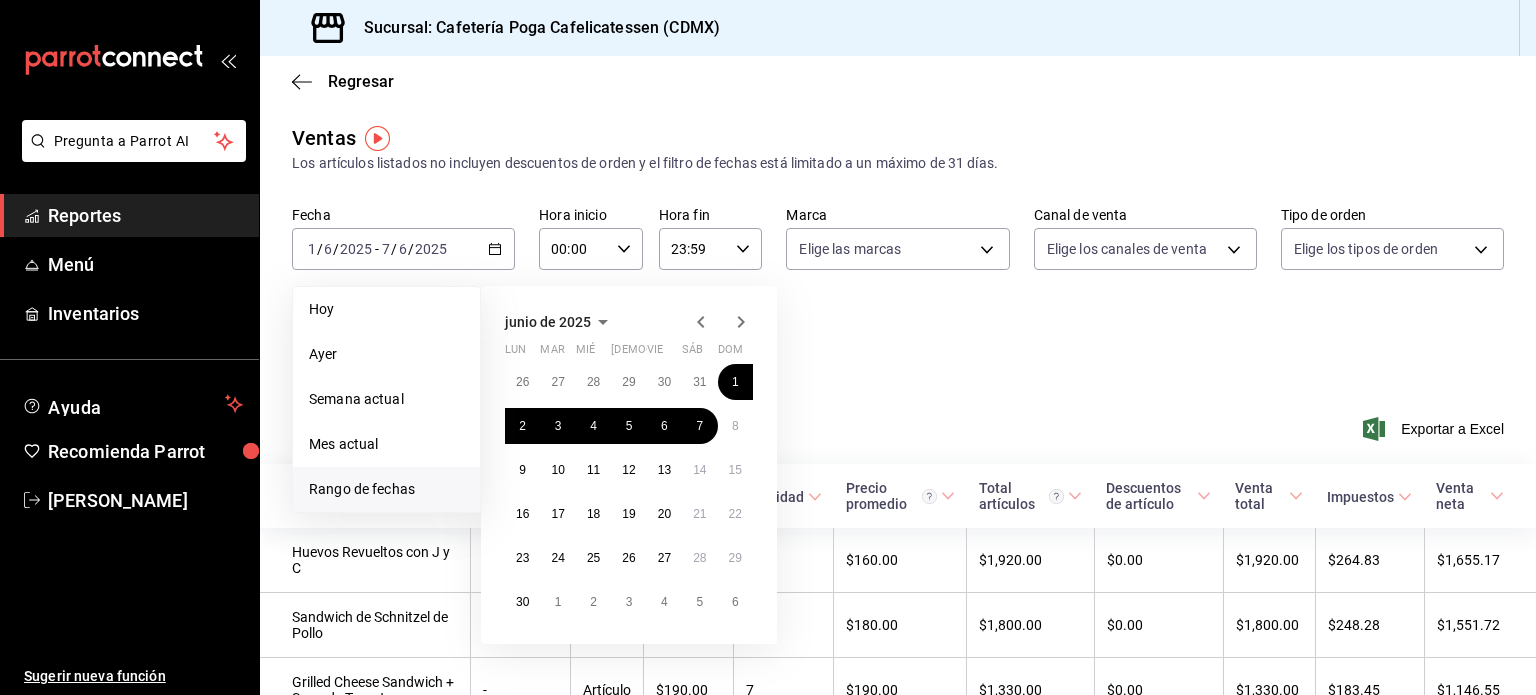 click 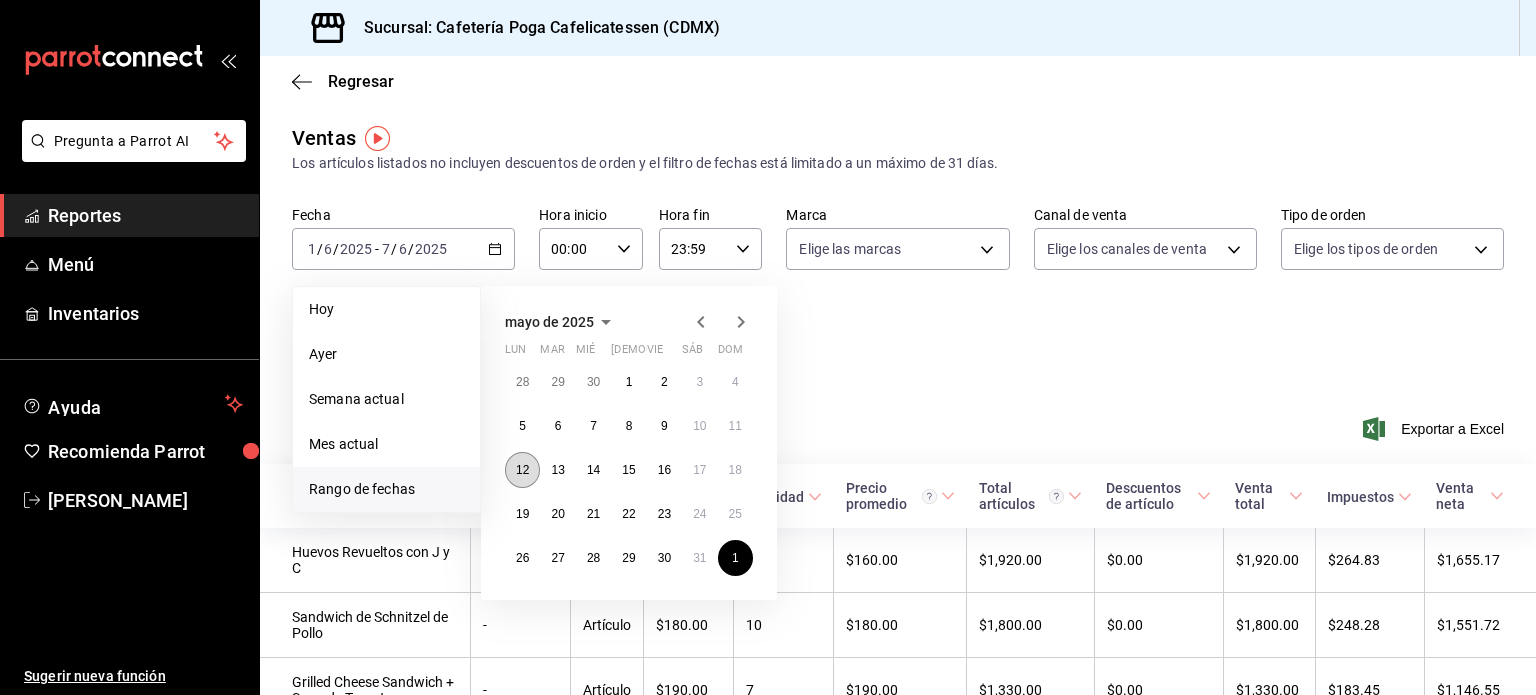 click on "12" at bounding box center [522, 470] 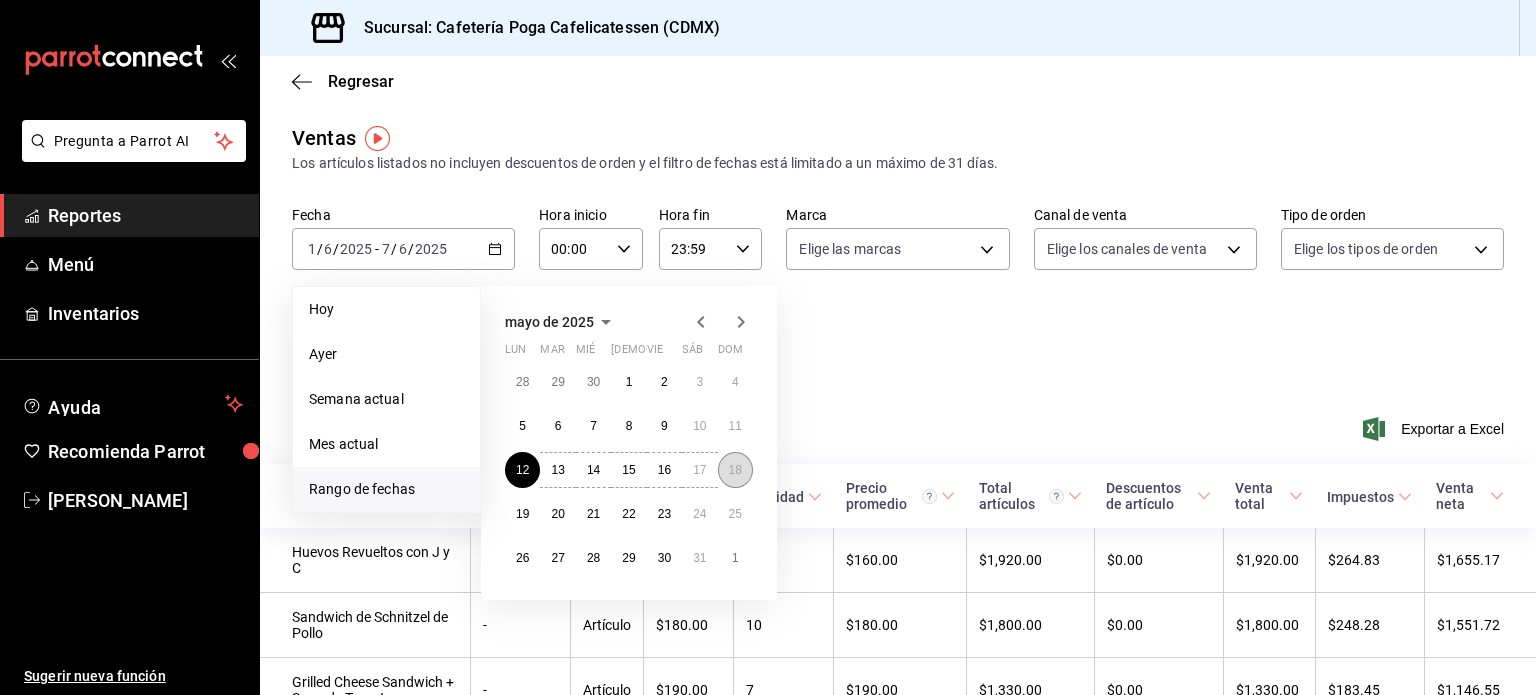 click on "18" at bounding box center (735, 470) 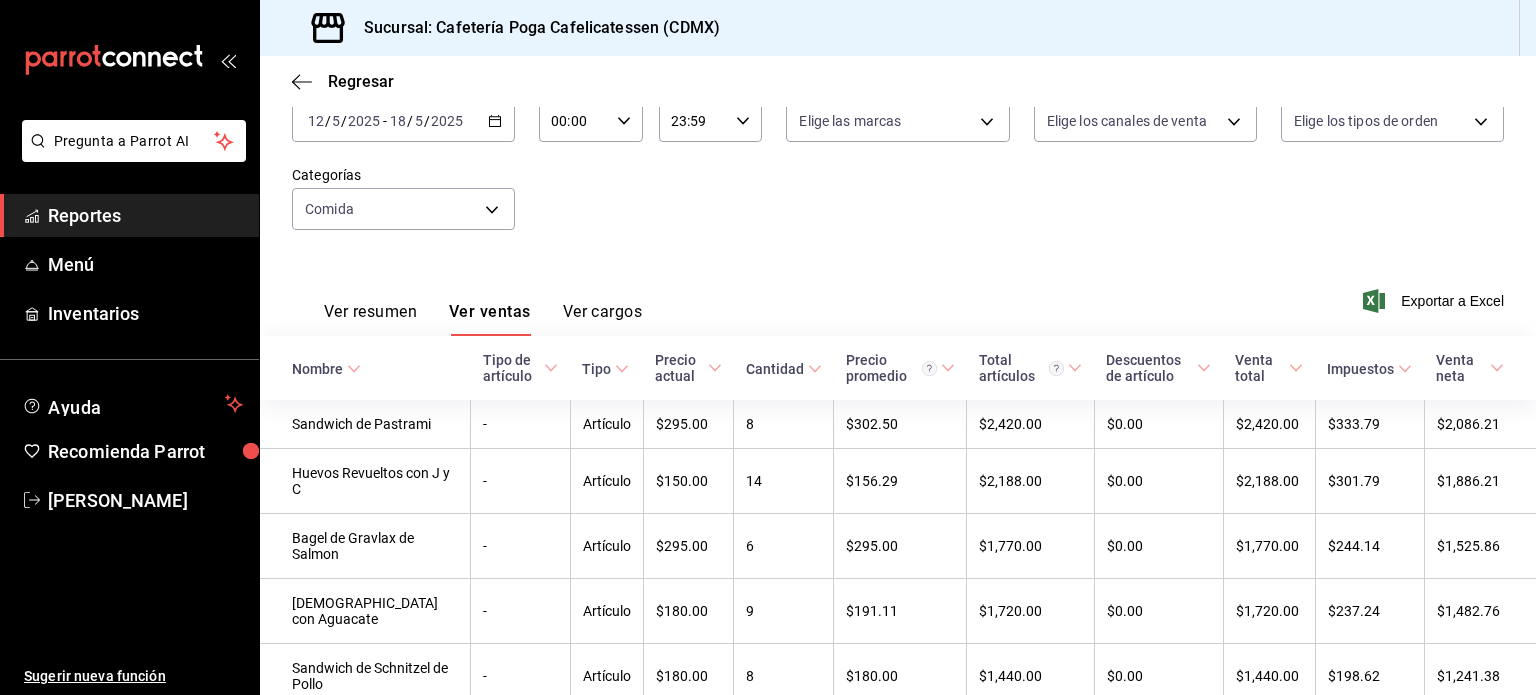 scroll, scrollTop: 132, scrollLeft: 0, axis: vertical 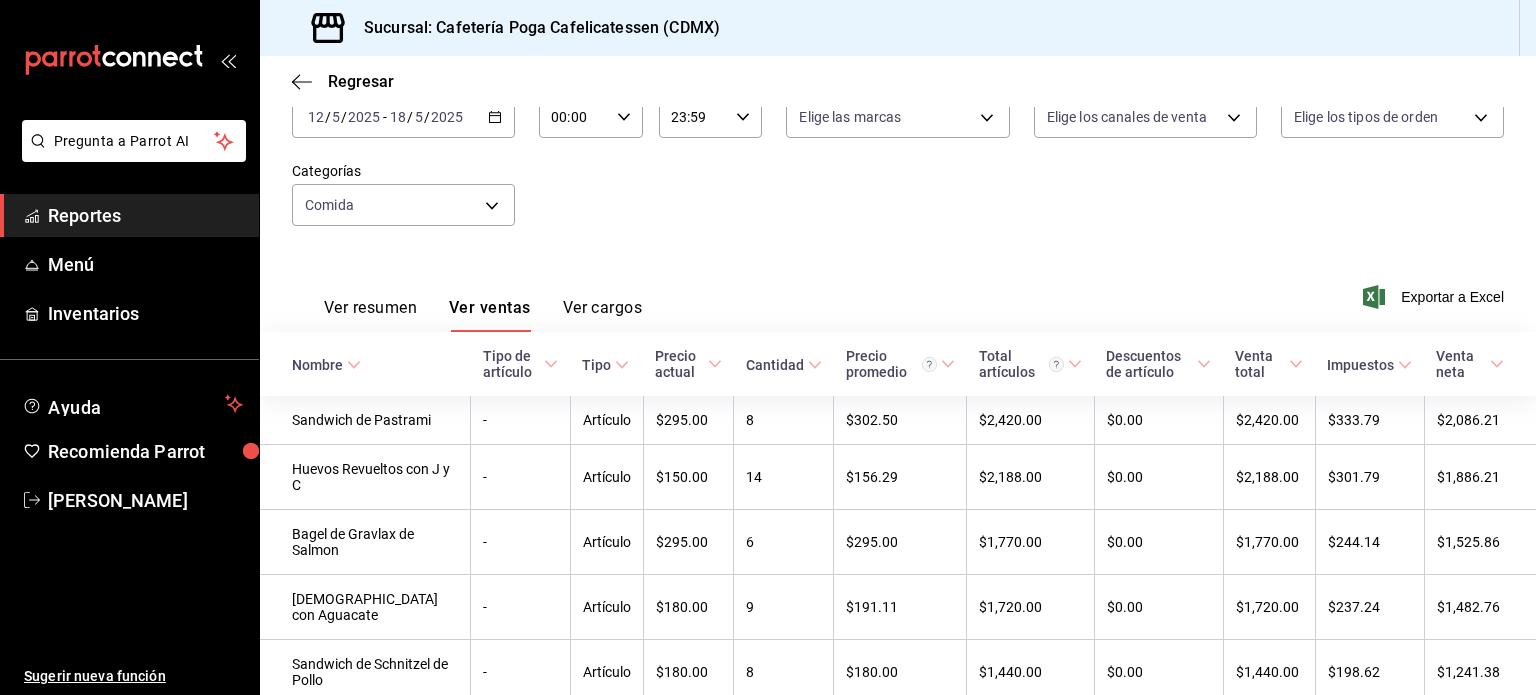 click 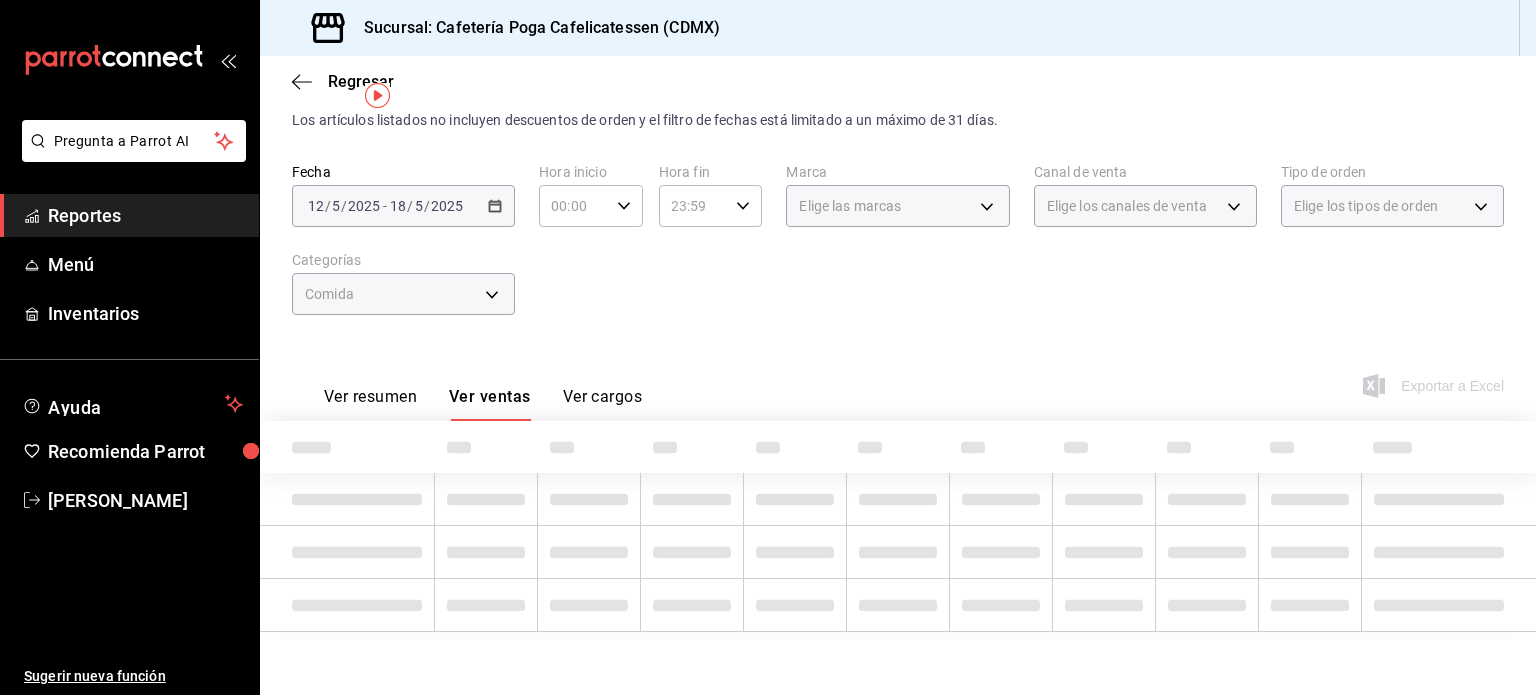 scroll, scrollTop: 132, scrollLeft: 0, axis: vertical 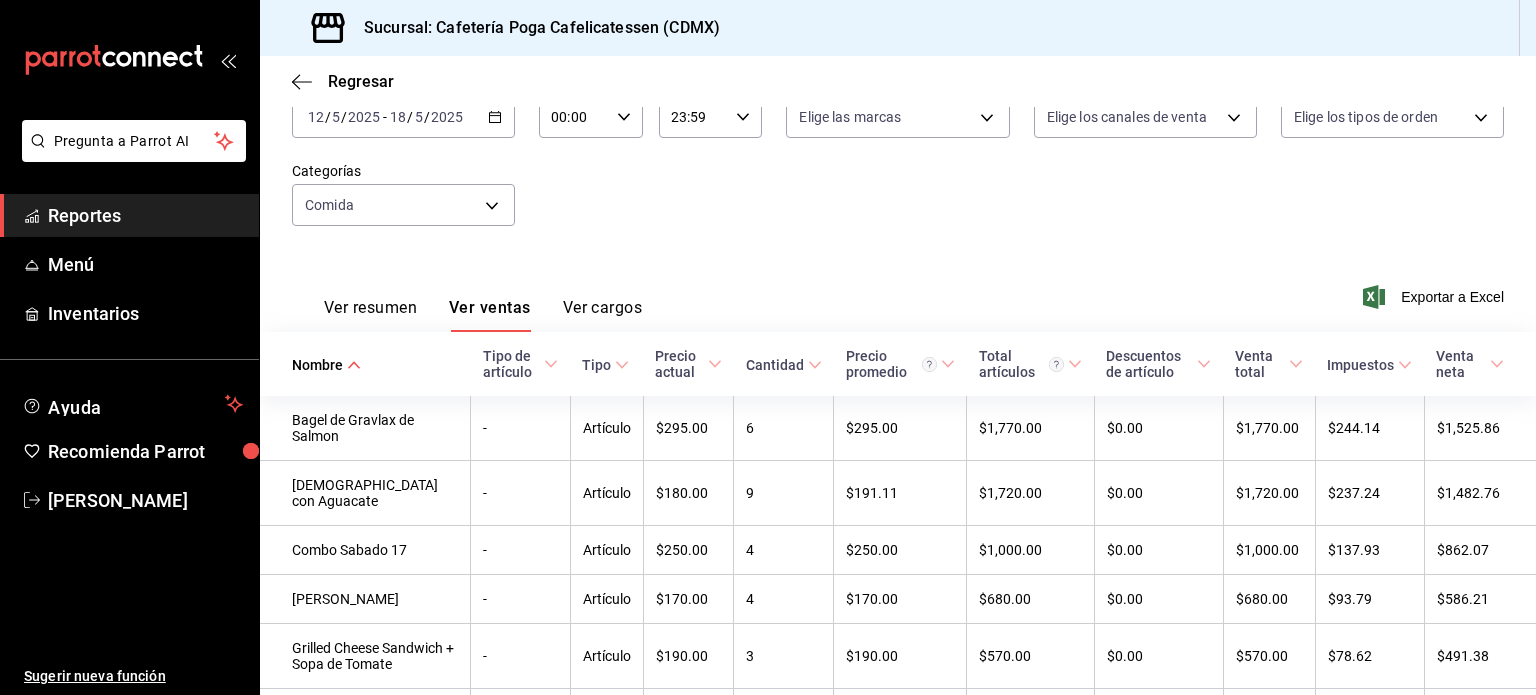 click 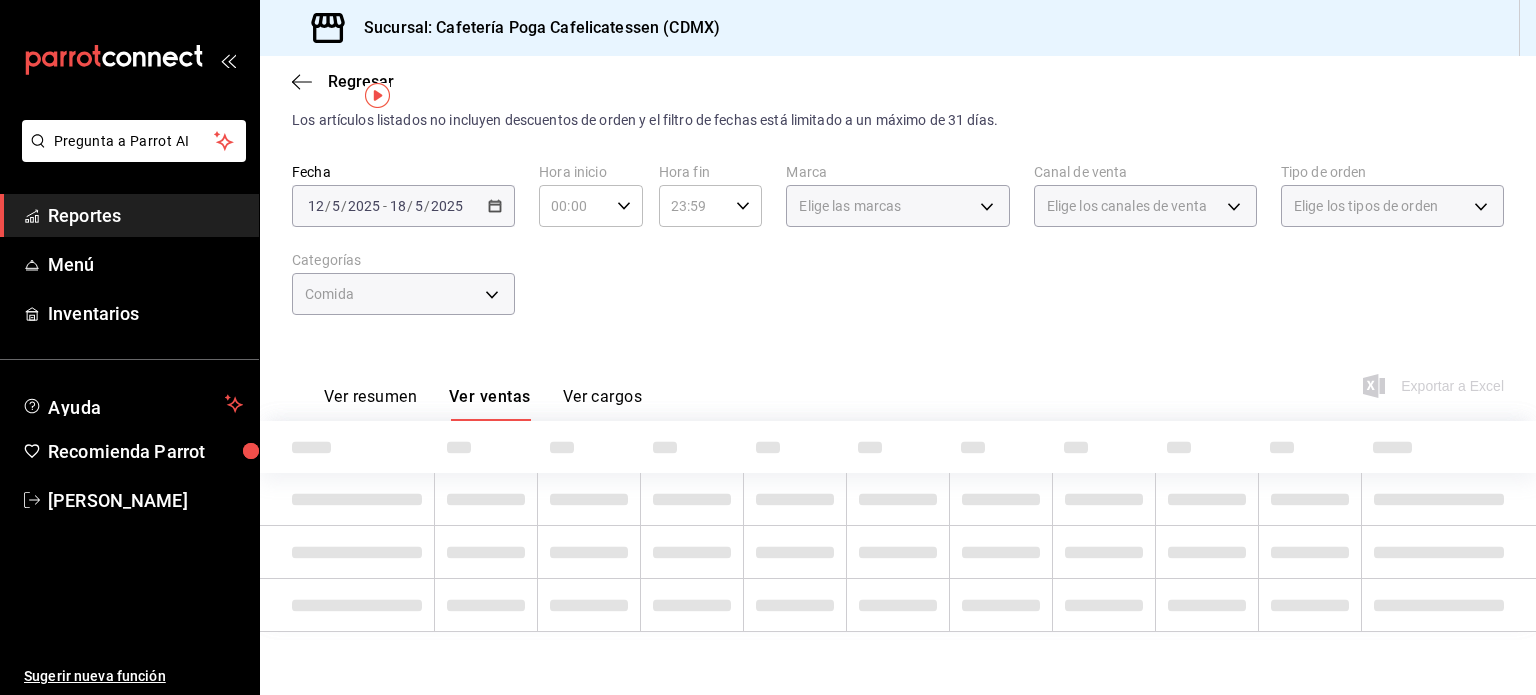 scroll, scrollTop: 132, scrollLeft: 0, axis: vertical 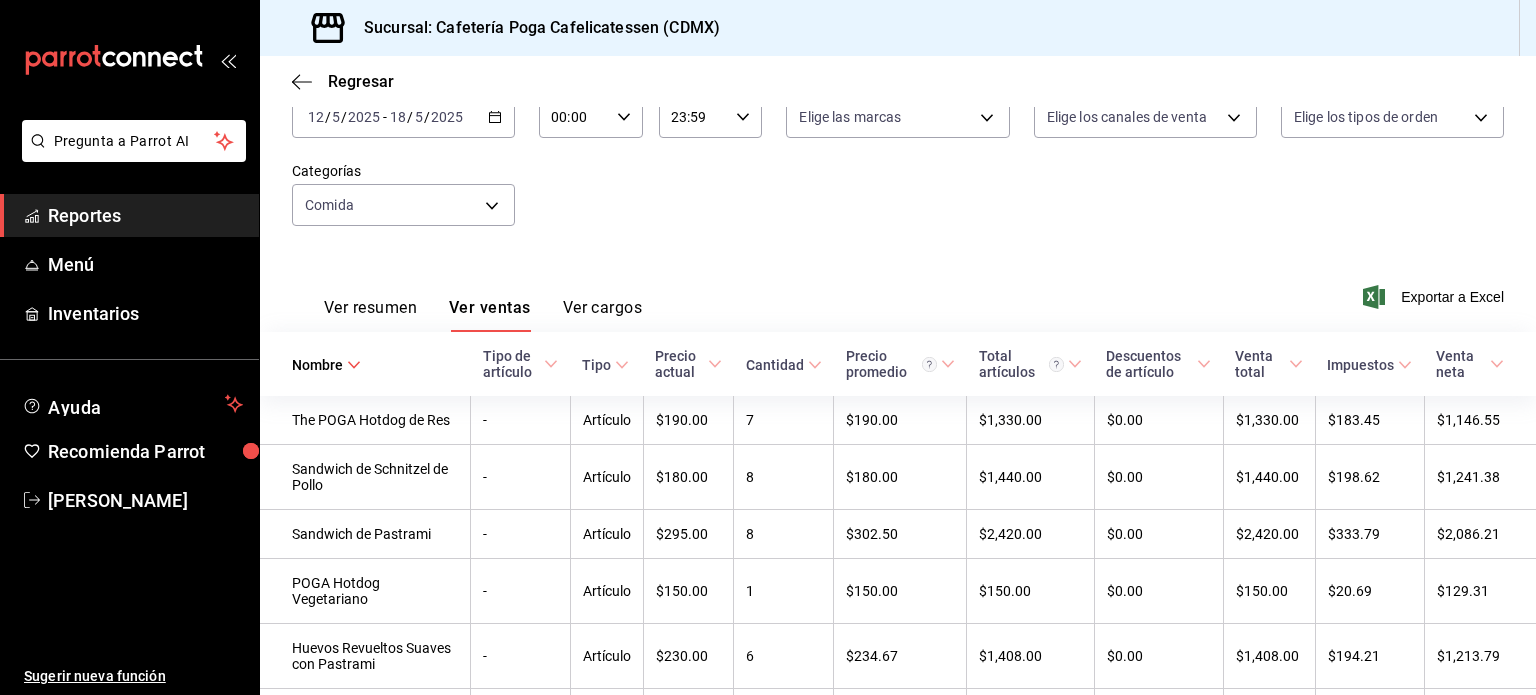 click 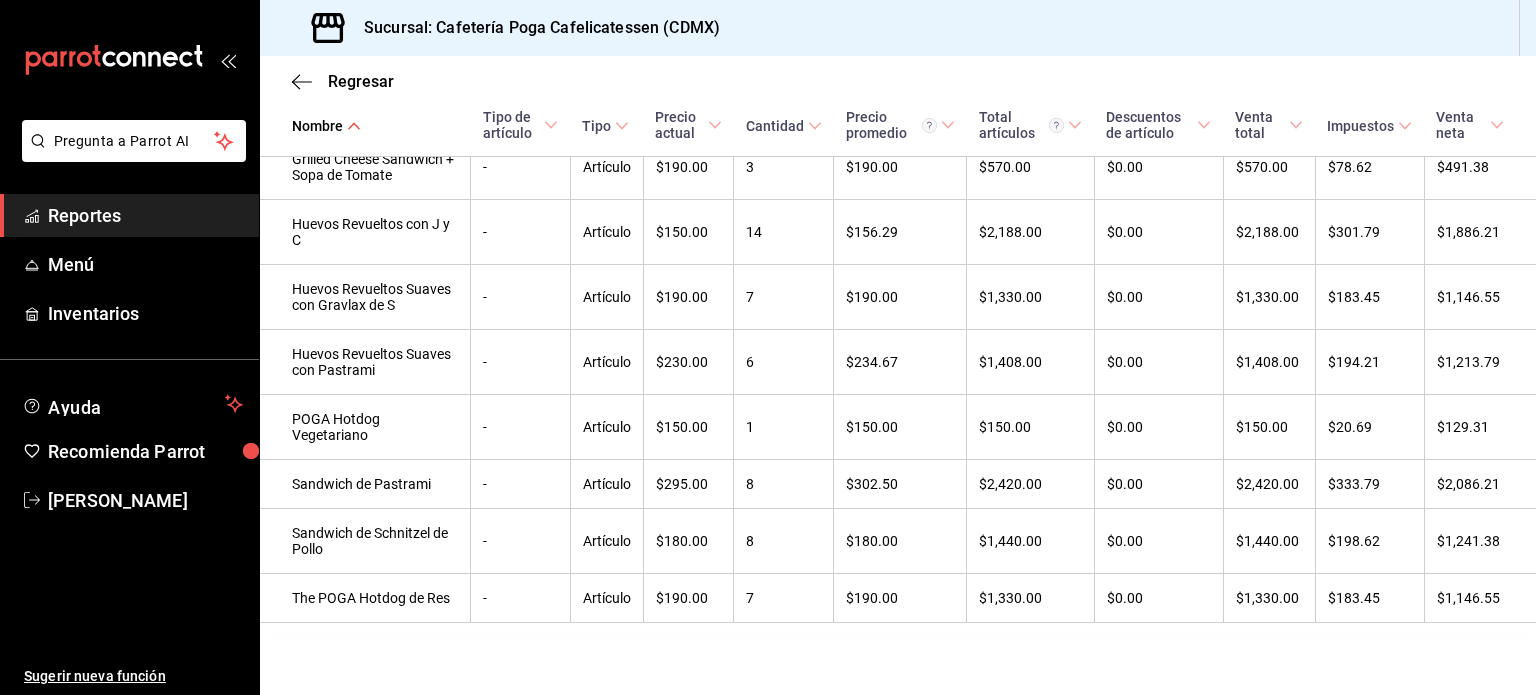 scroll, scrollTop: 0, scrollLeft: 0, axis: both 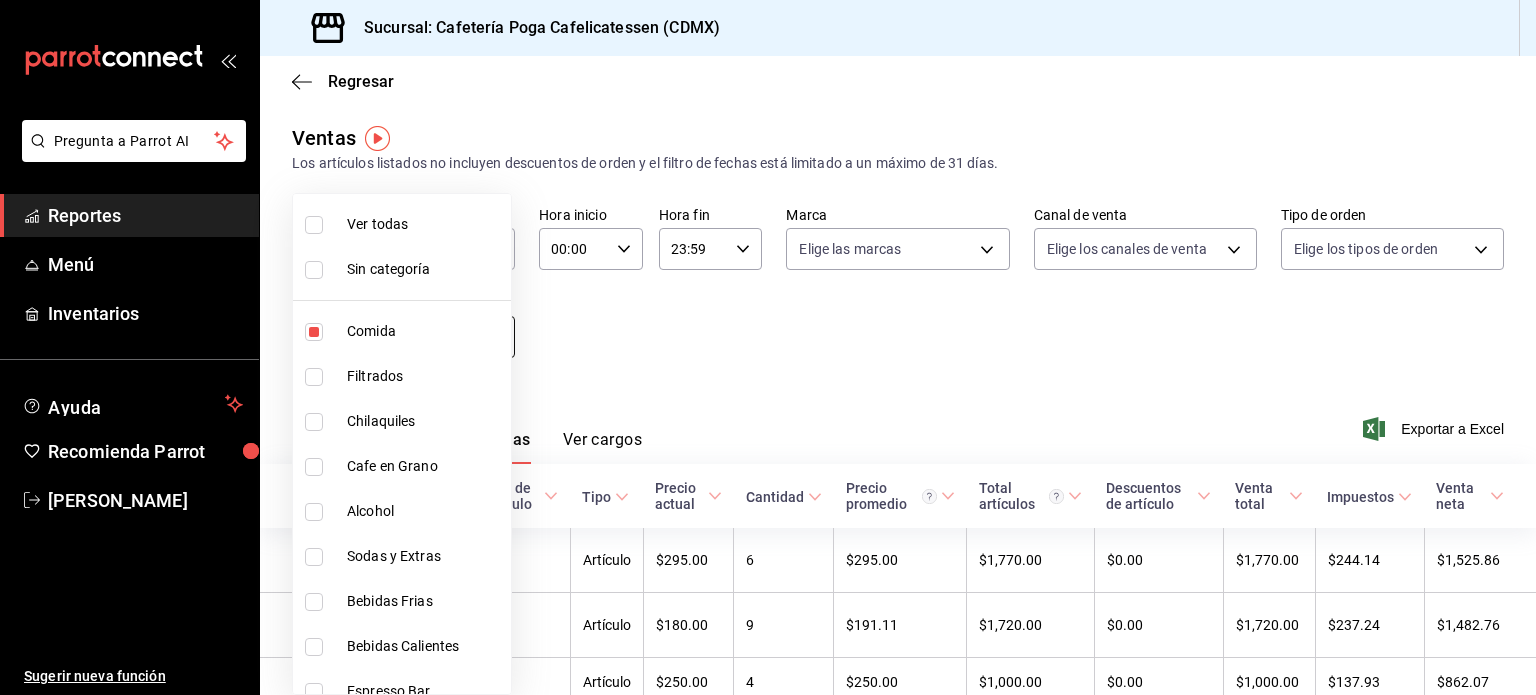 click on "Pregunta a Parrot AI Reportes   Menú   Inventarios   Ayuda Recomienda Parrot   Arnol Ginera Villanueva   Sugerir nueva función   Sucursal: Cafetería Poga Cafelicatessen (CDMX) Regresar Ventas Los artículos listados no incluyen descuentos de orden y el filtro de fechas está limitado a un máximo de 31 días. Fecha 2025-05-12 12 / 5 / 2025 - 2025-05-18 18 / 5 / 2025 Hora inicio 00:00 Hora inicio Hora fin 23:59 Hora fin Marca Elige las marcas Canal de venta Elige los canales de venta Tipo de orden Elige los tipos de orden Categorías Comida 5e5a06cc-9818-4f10-9947-d13ce7998e25 Ver resumen Ver ventas Ver cargos Exportar a Excel Nombre Tipo de artículo Tipo Precio actual Cantidad Precio promedio   Total artículos   Descuentos de artículo Venta total Impuestos Venta neta Bagel de Gravlax de Salmon - Artículo $295.00 6 $295.00 $1,770.00 $0.00 $1,770.00 $244.14 $1,525.86 Benedictinos con Aguacate - Artículo $180.00 9 $191.11 $1,720.00 $0.00 $1,720.00 $237.24 $1,482.76 Combo Sabado 17 - Artículo $250.00 4 -" at bounding box center (768, 347) 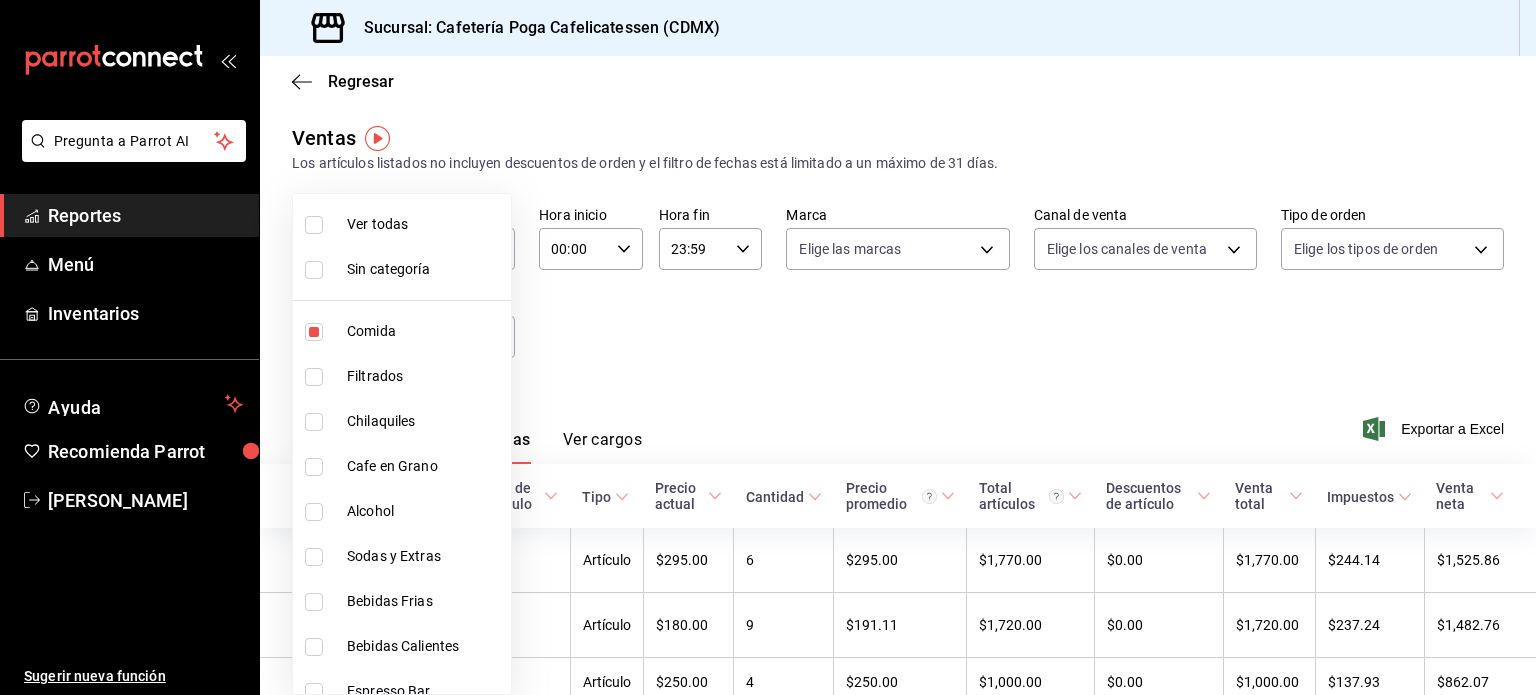 click on "Sodas y Extras" at bounding box center (425, 556) 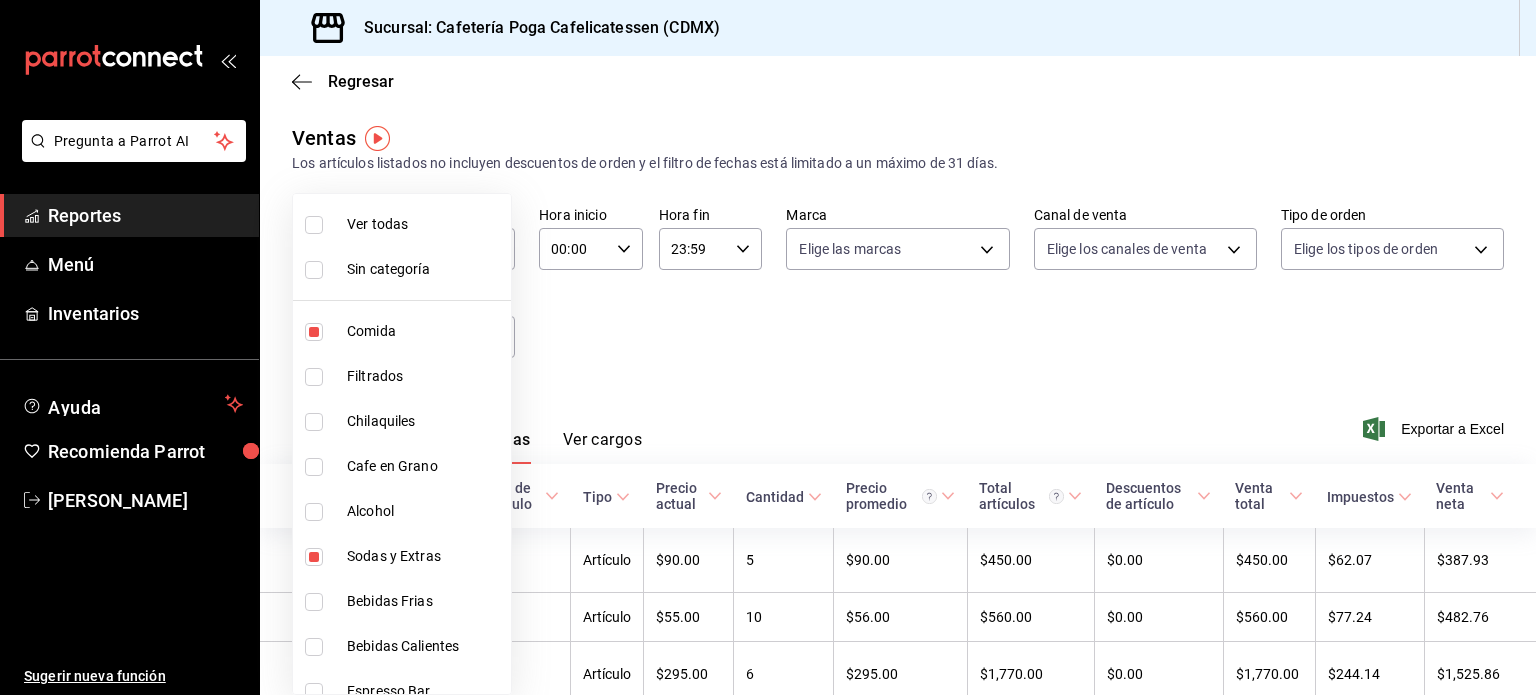 click at bounding box center [314, 332] 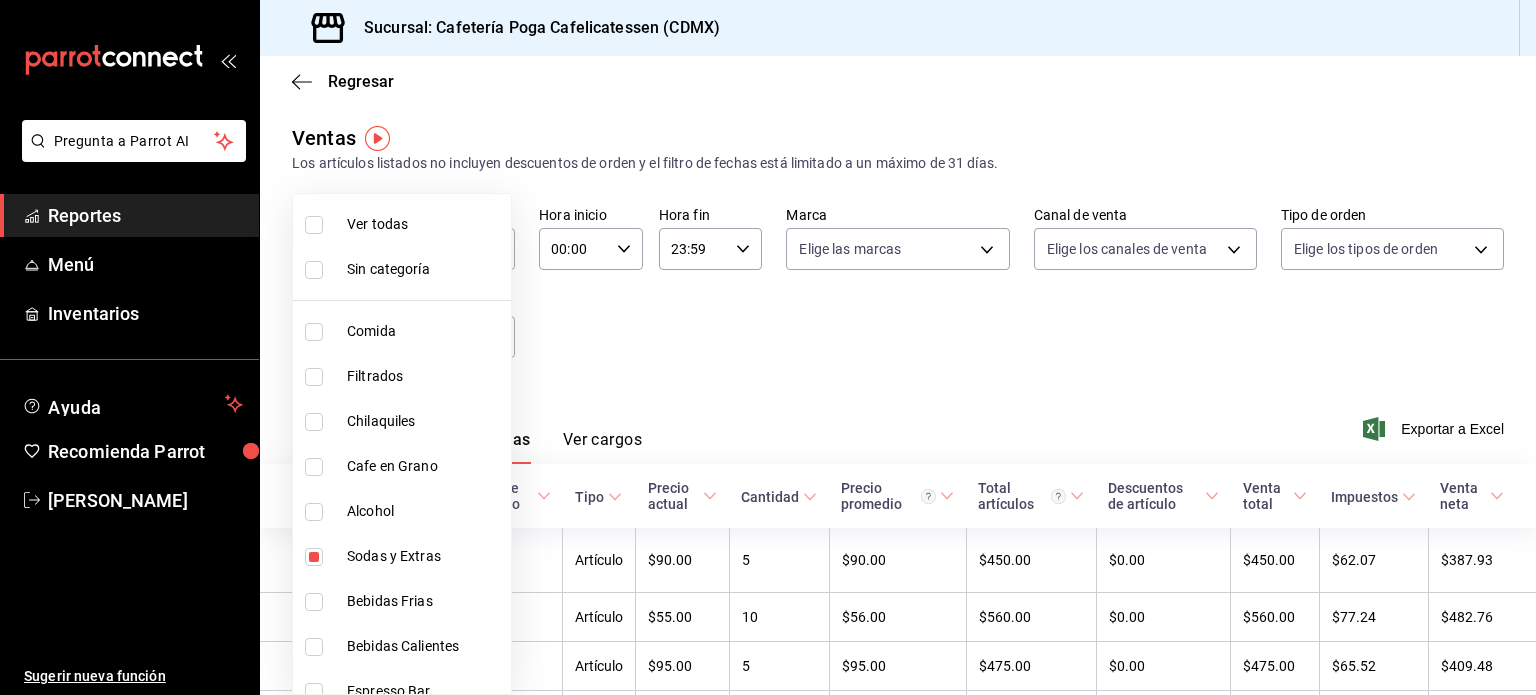 click at bounding box center (768, 347) 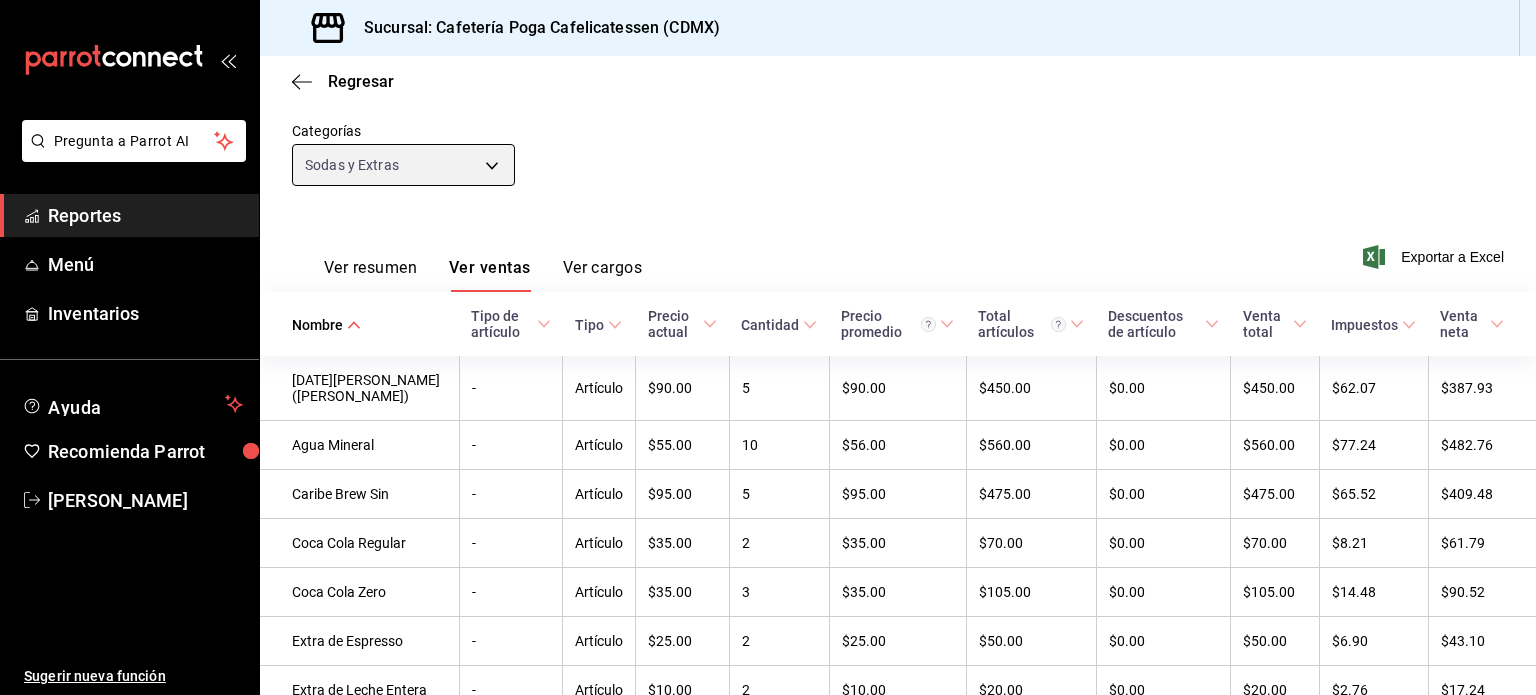 scroll, scrollTop: 168, scrollLeft: 0, axis: vertical 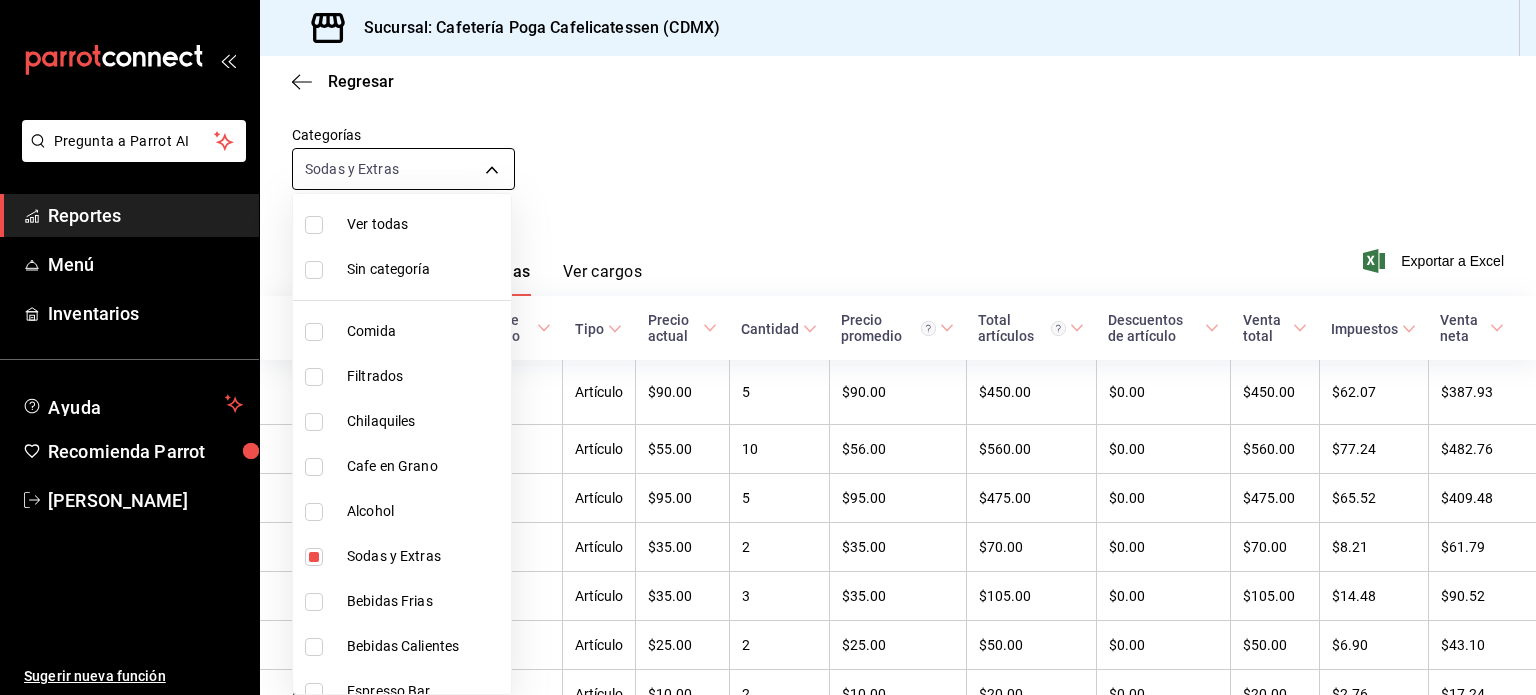 click on "Pregunta a Parrot AI Reportes   Menú   Inventarios   Ayuda Recomienda Parrot   Arnol Ginera Villanueva   Sugerir nueva función   Sucursal: Cafetería Poga Cafelicatessen (CDMX) Regresar Ventas Los artículos listados no incluyen descuentos de orden y el filtro de fechas está limitado a un máximo de 31 días. Fecha 2025-05-12 12 / 5 / 2025 - 2025-05-18 18 / 5 / 2025 Hora inicio 00:00 Hora inicio Hora fin 23:59 Hora fin Marca Elige las marcas Canal de venta Elige los canales de venta Tipo de orden Elige los tipos de orden Categorías Sodas y Extras 7552a97f-df82-4c73-b43e-0d96abb62382 Ver resumen Ver ventas Ver cargos Exportar a Excel Nombre Tipo de artículo Tipo Precio actual Cantidad Precio promedio   Total artículos   Descuentos de artículo Venta total Impuestos Venta neta 8 de Marzo (Lavanda Brew) - Artículo $90.00 5 $90.00 $450.00 $0.00 $450.00 $62.07 $387.93 Agua Mineral - Artículo $55.00 10 $56.00 $560.00 $0.00 $560.00 $77.24 $482.76 Caribe Brew Sin - Artículo $95.00 5 $95.00 $475.00 $0.00 - 2" at bounding box center [768, 347] 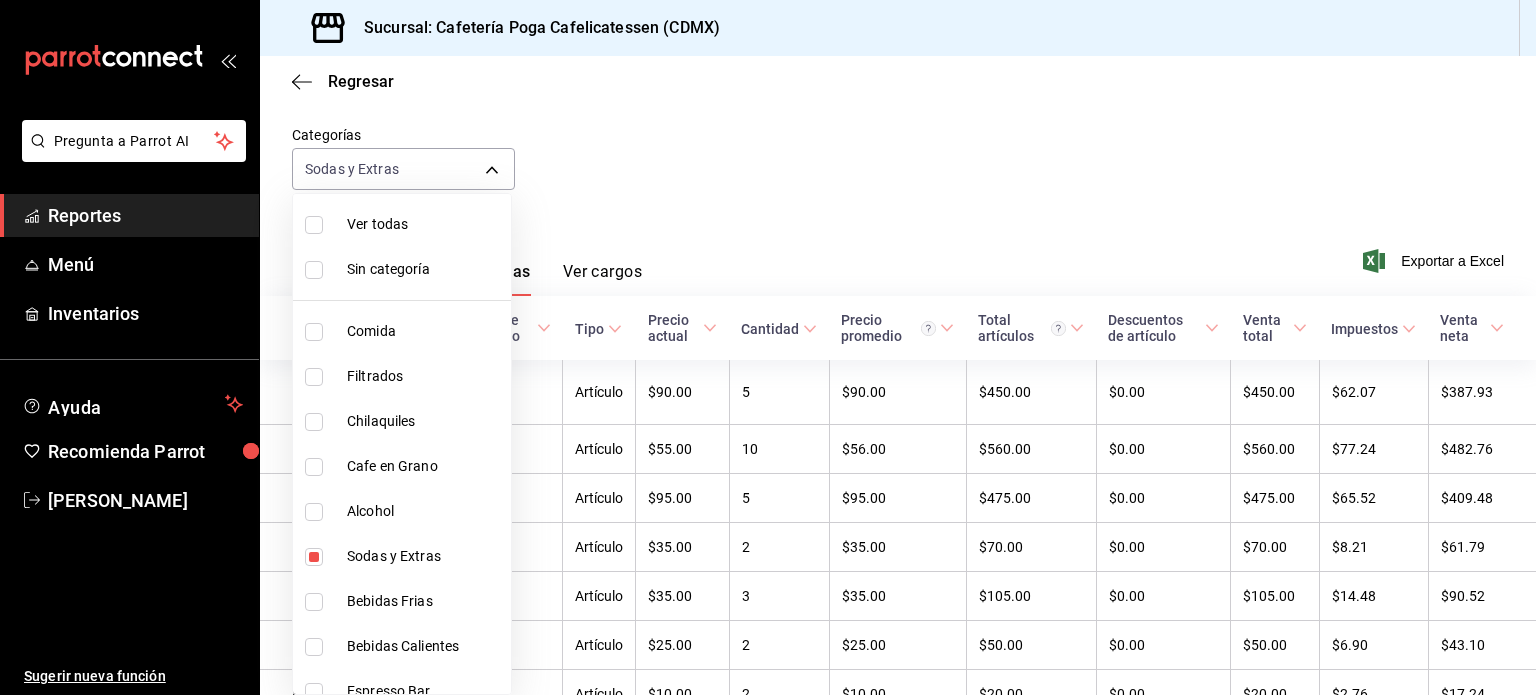 click at bounding box center [314, 557] 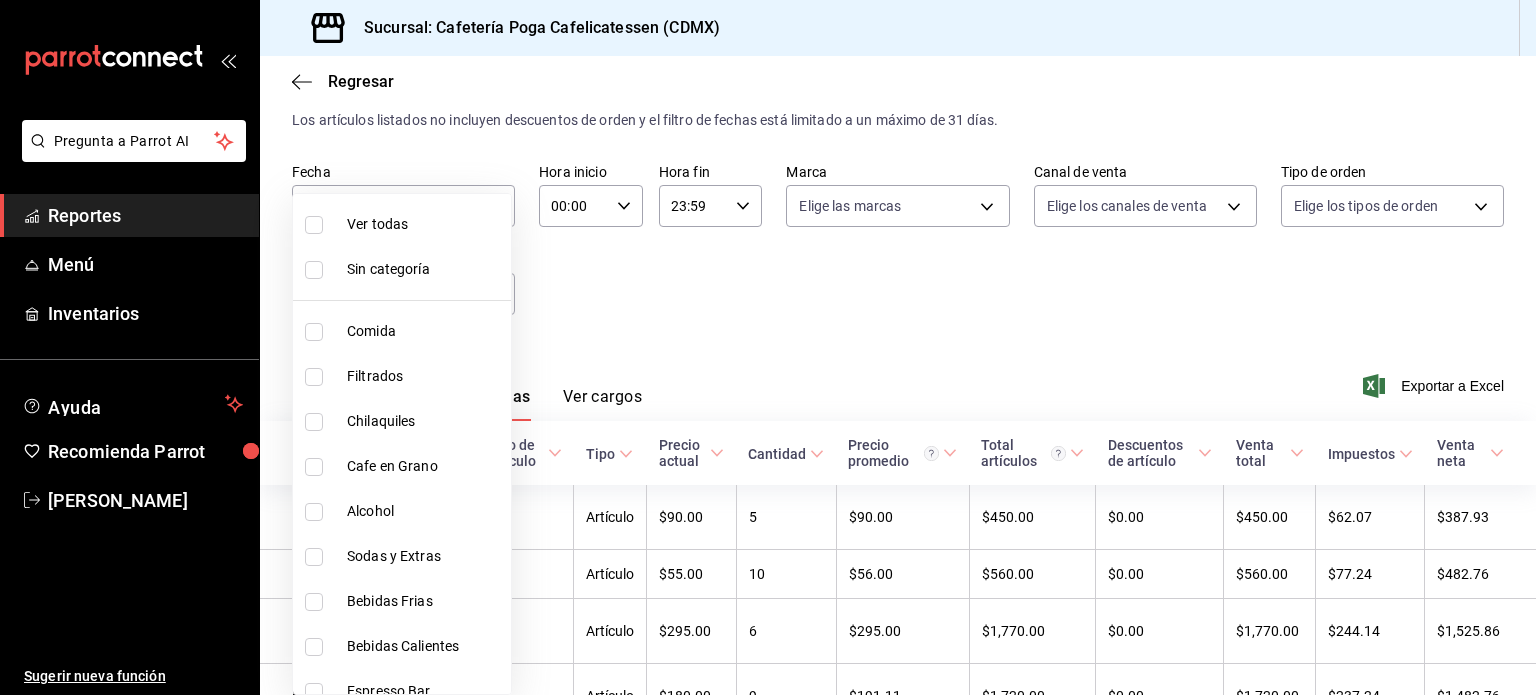 scroll, scrollTop: 168, scrollLeft: 0, axis: vertical 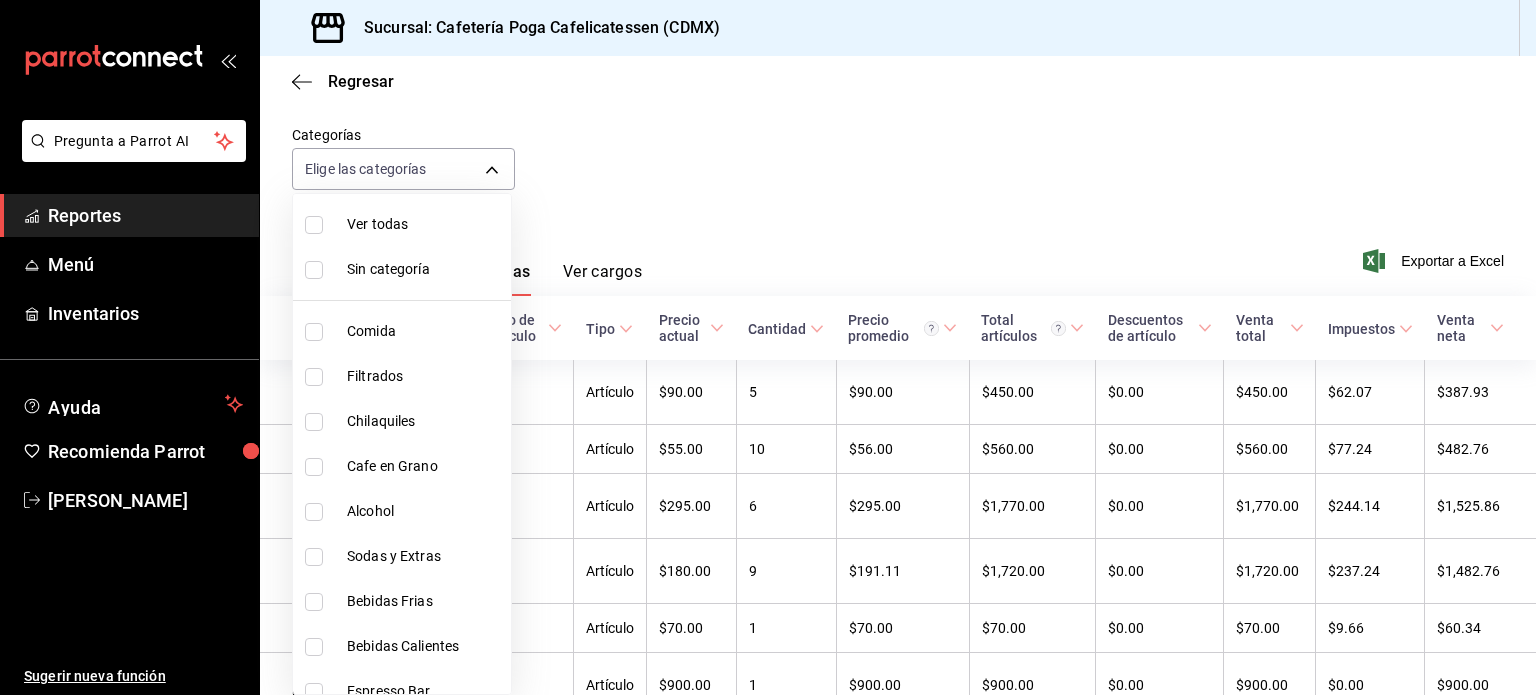 click on "Comida" at bounding box center [402, 331] 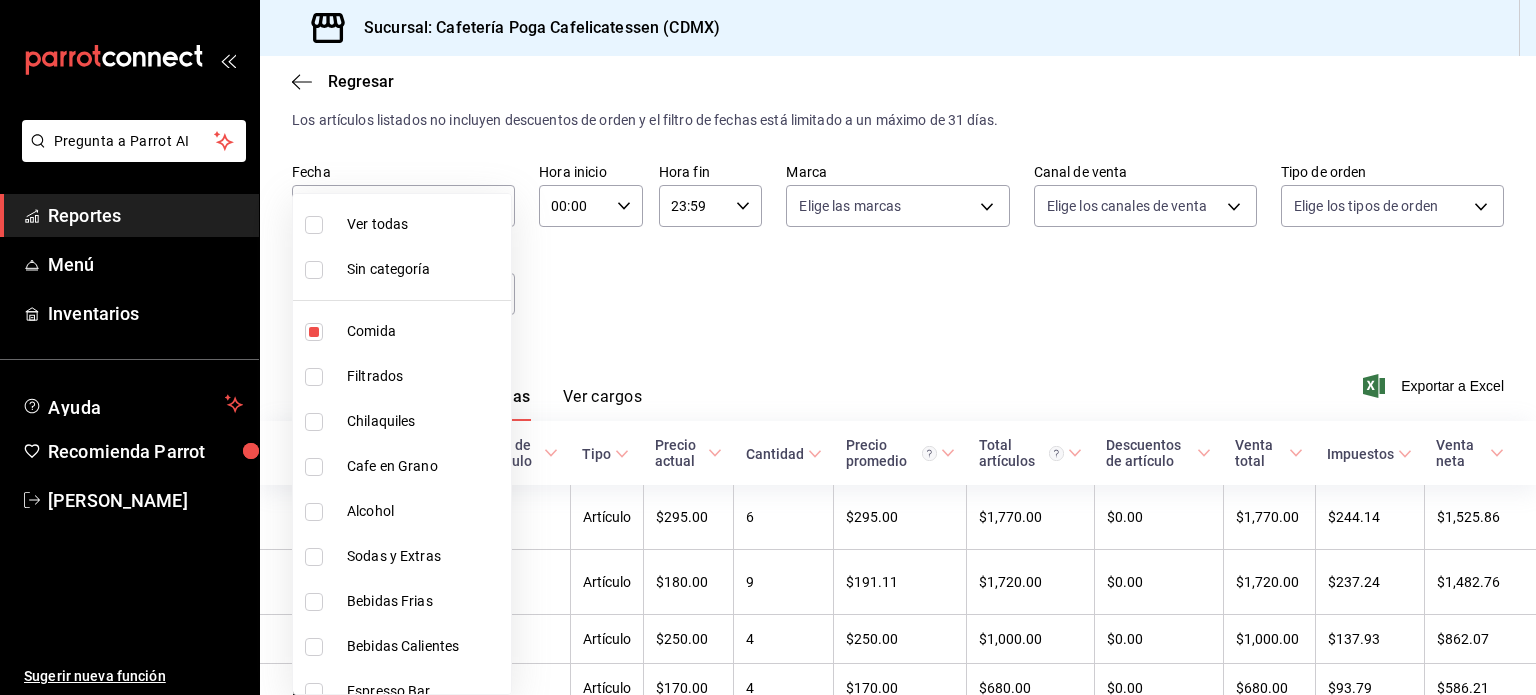 scroll, scrollTop: 168, scrollLeft: 0, axis: vertical 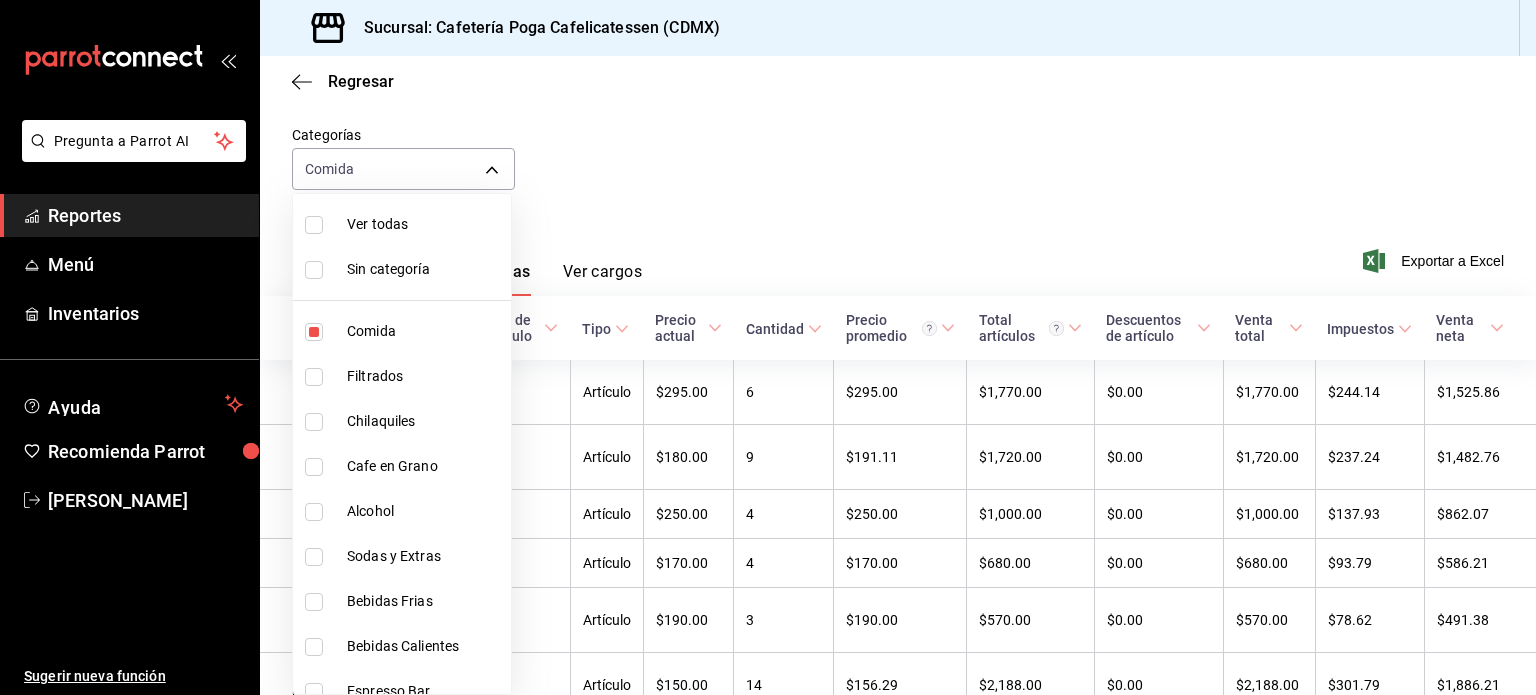 click at bounding box center (768, 347) 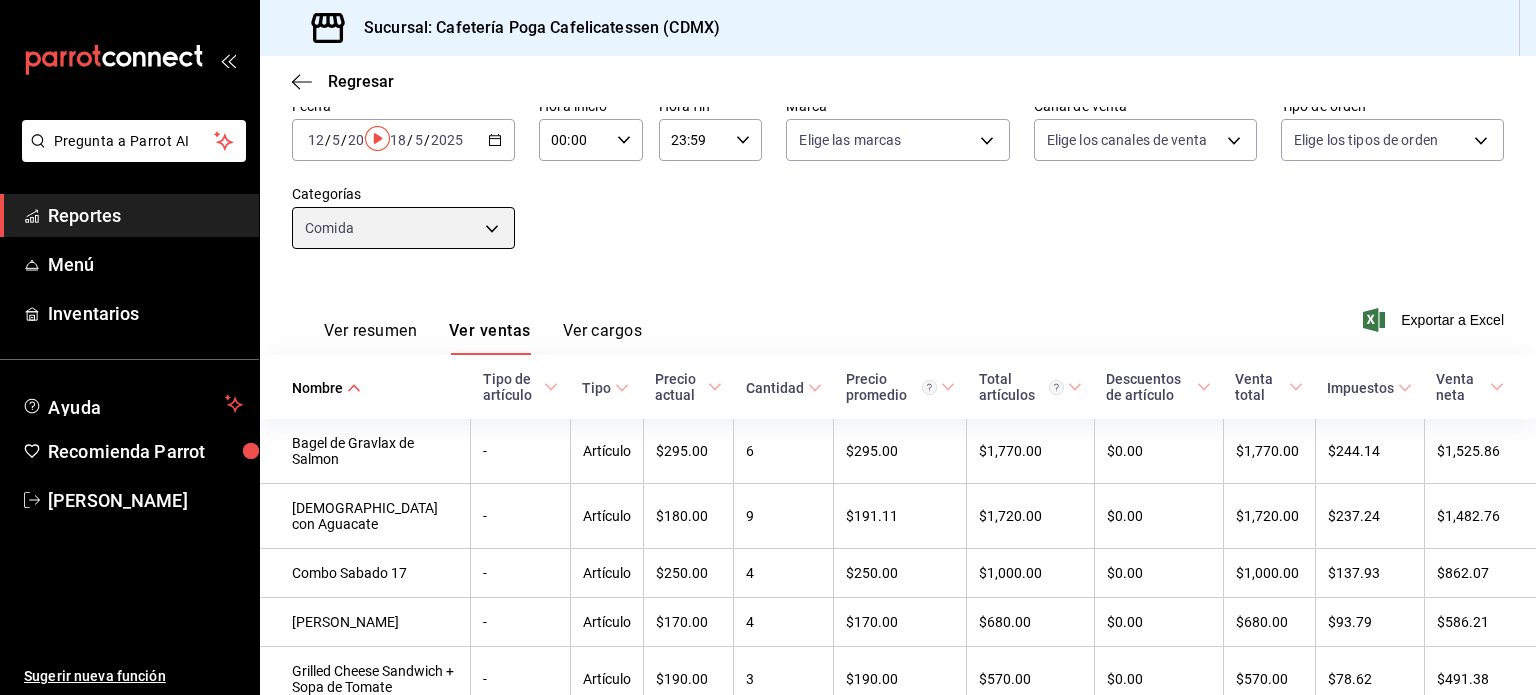scroll, scrollTop: 0, scrollLeft: 0, axis: both 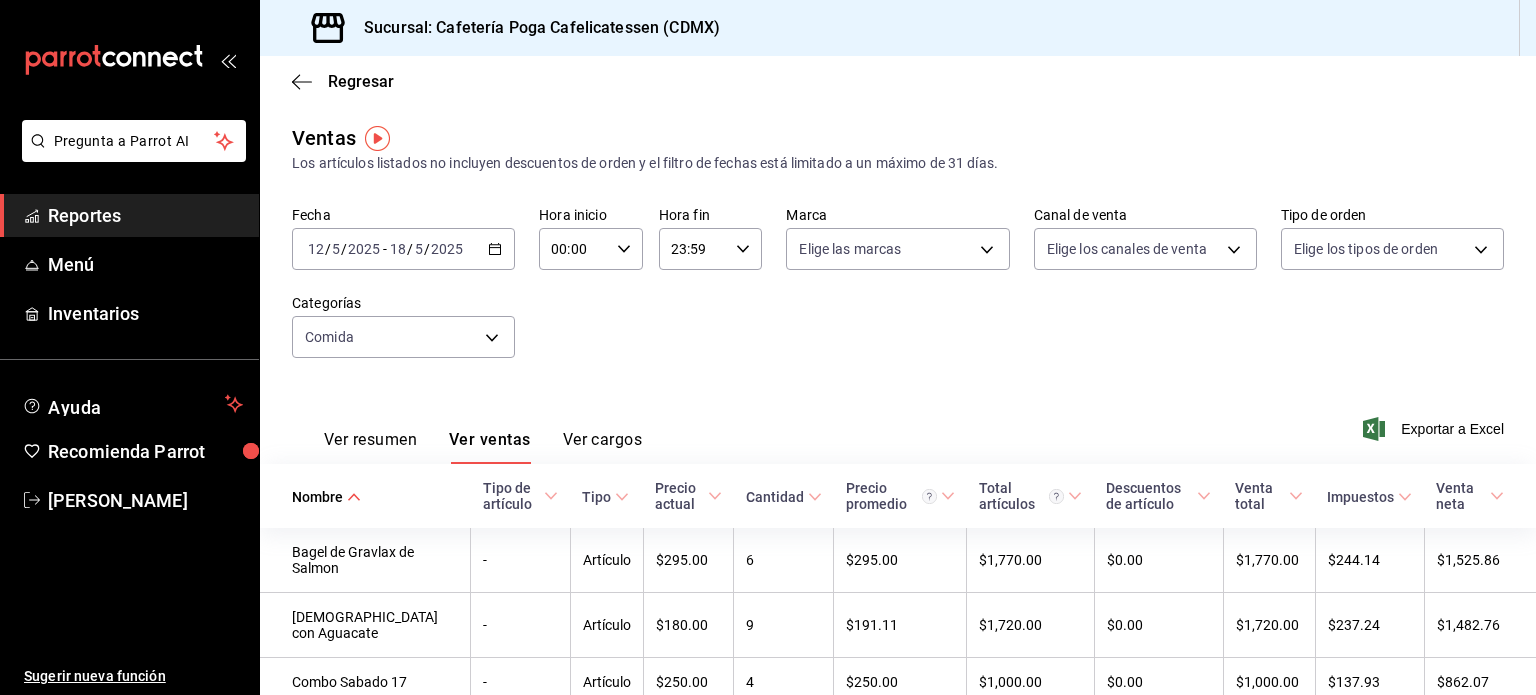 click on "5" at bounding box center [419, 249] 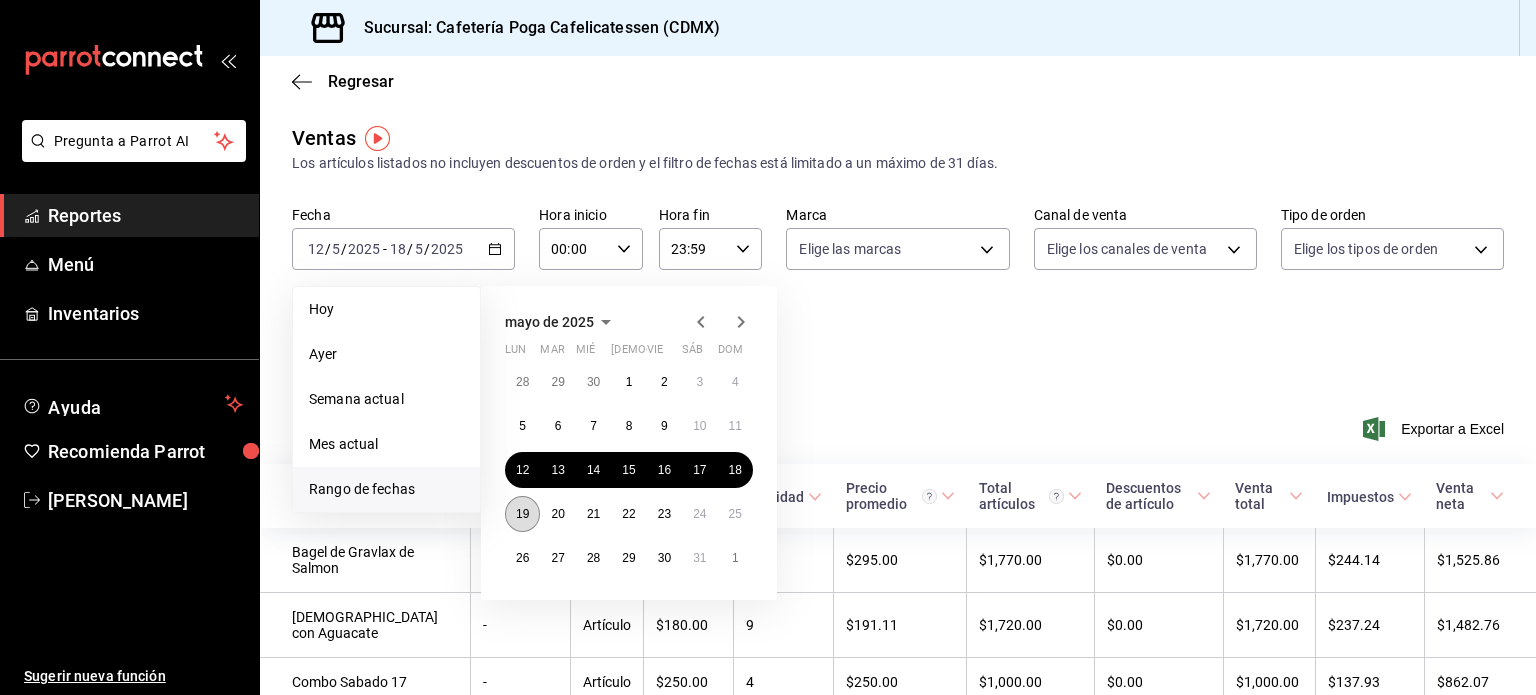 click on "19" at bounding box center (522, 514) 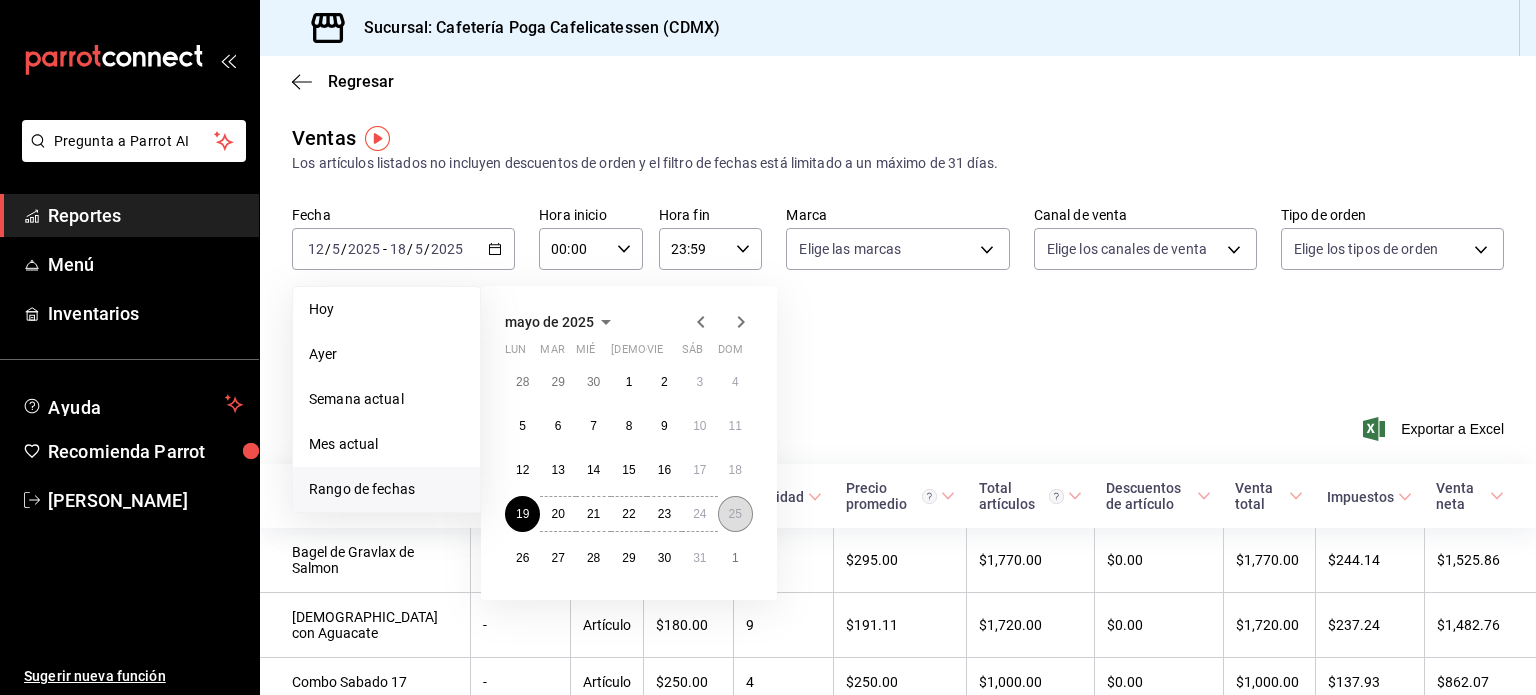 click on "25" at bounding box center (735, 514) 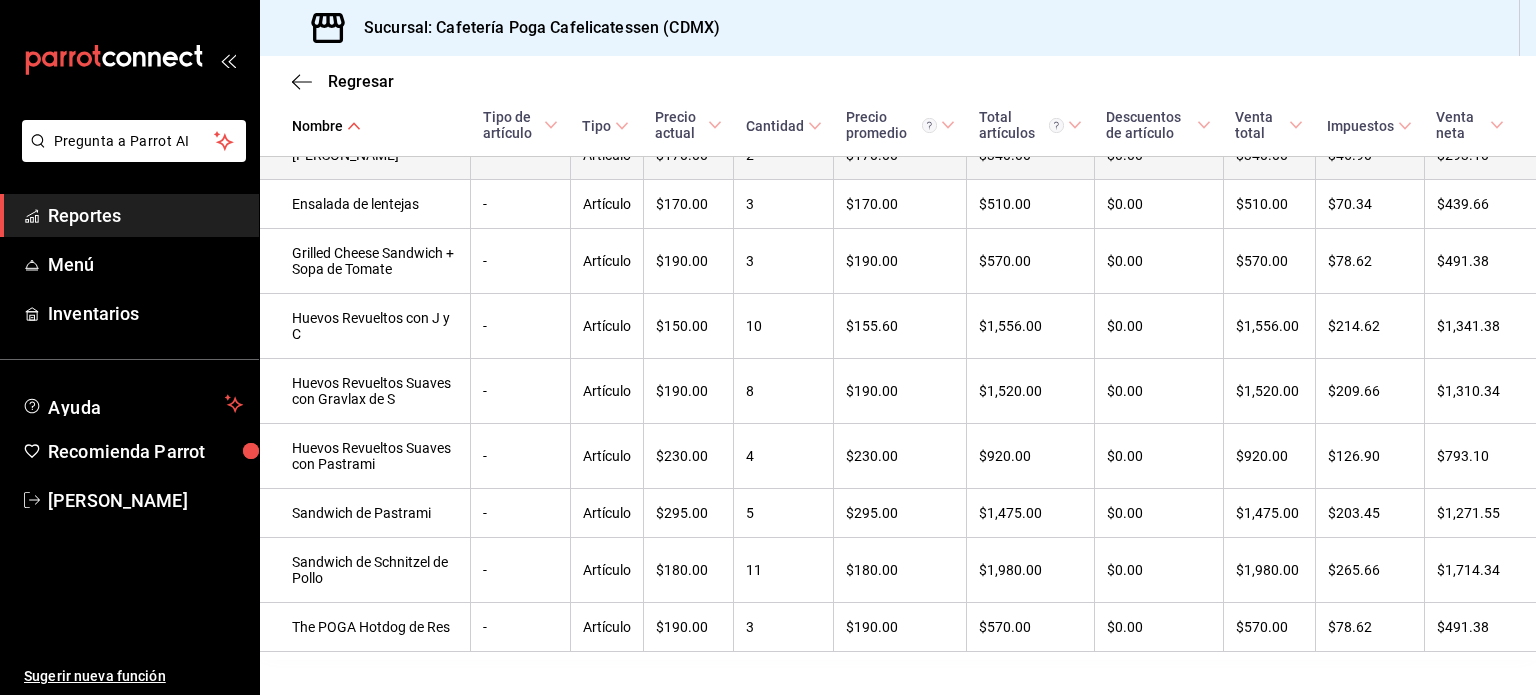 scroll, scrollTop: 566, scrollLeft: 0, axis: vertical 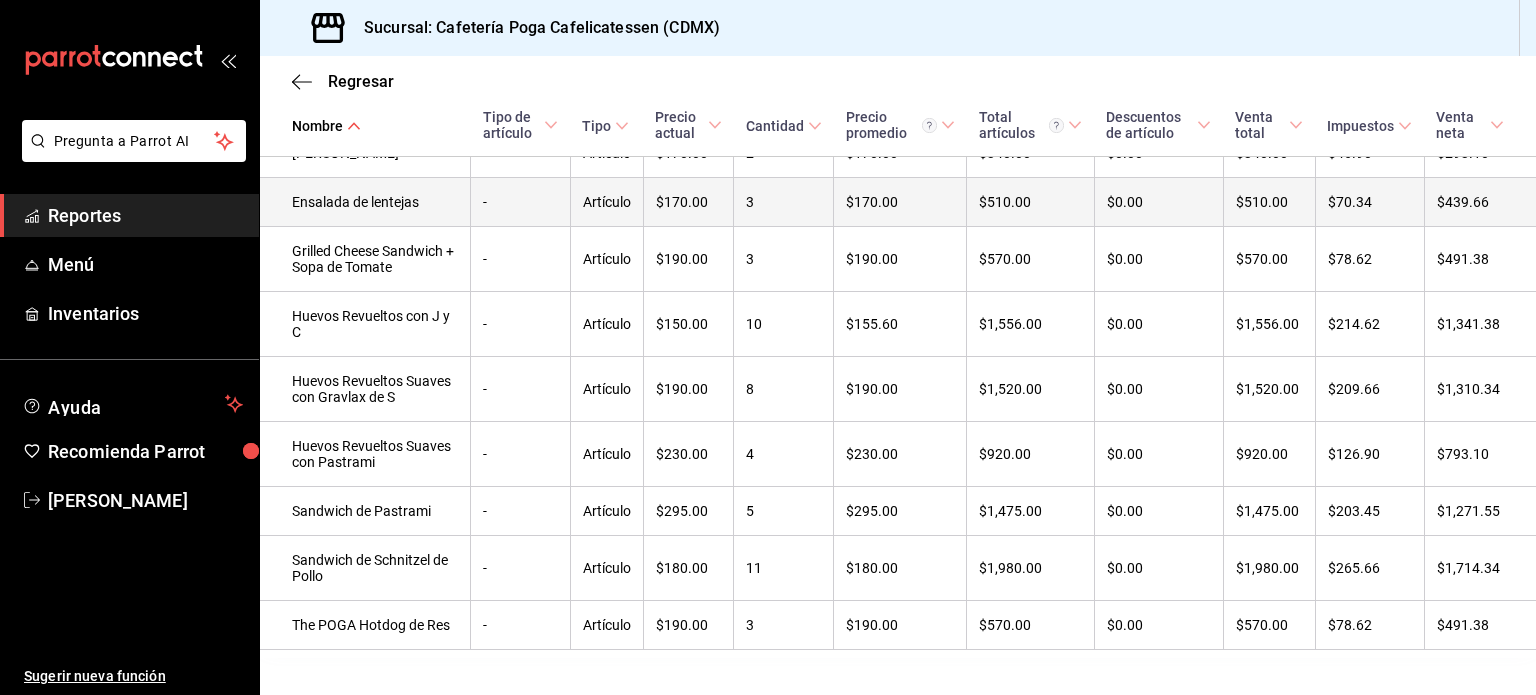 click on "Ensalada de lentejas" at bounding box center (365, 202) 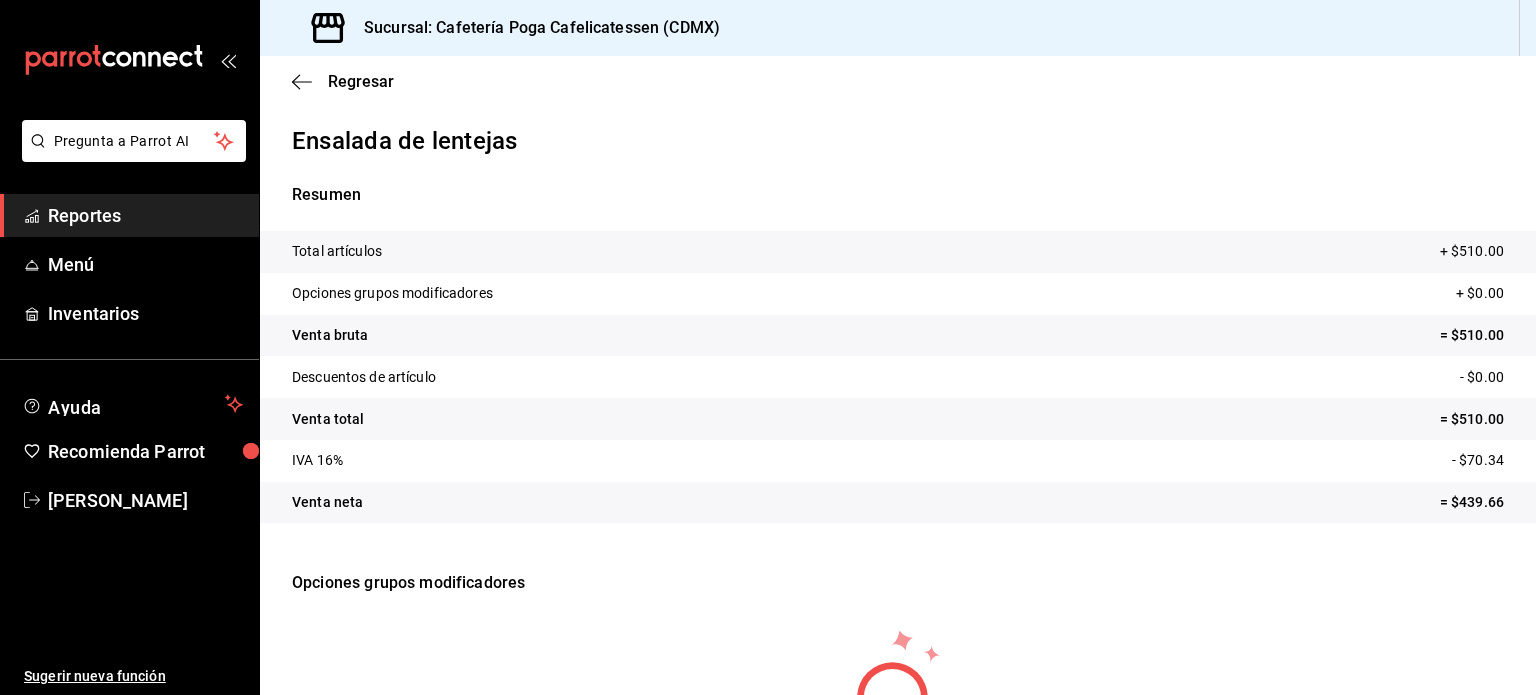 click on "Opciones grupos modificadores + $0.00" at bounding box center (898, 294) 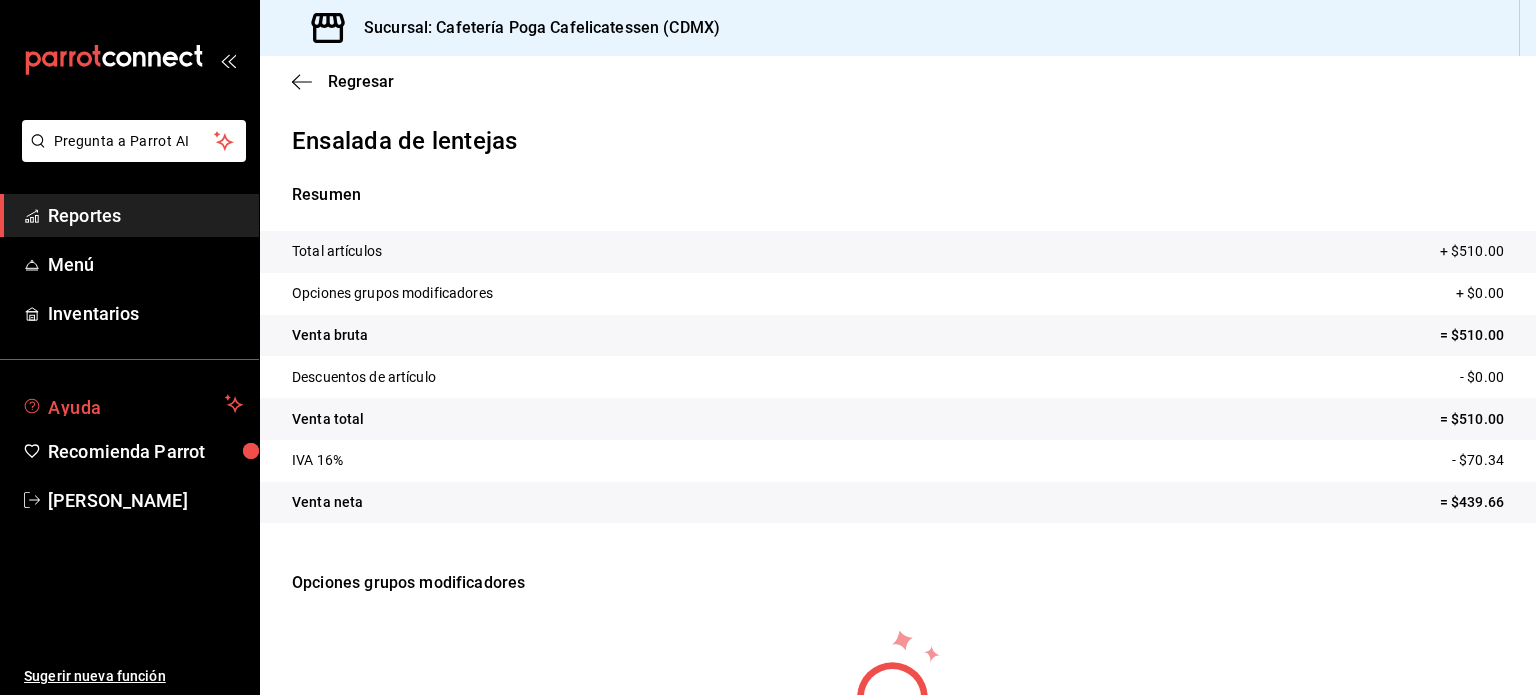 click on "Ayuda" at bounding box center [129, 404] 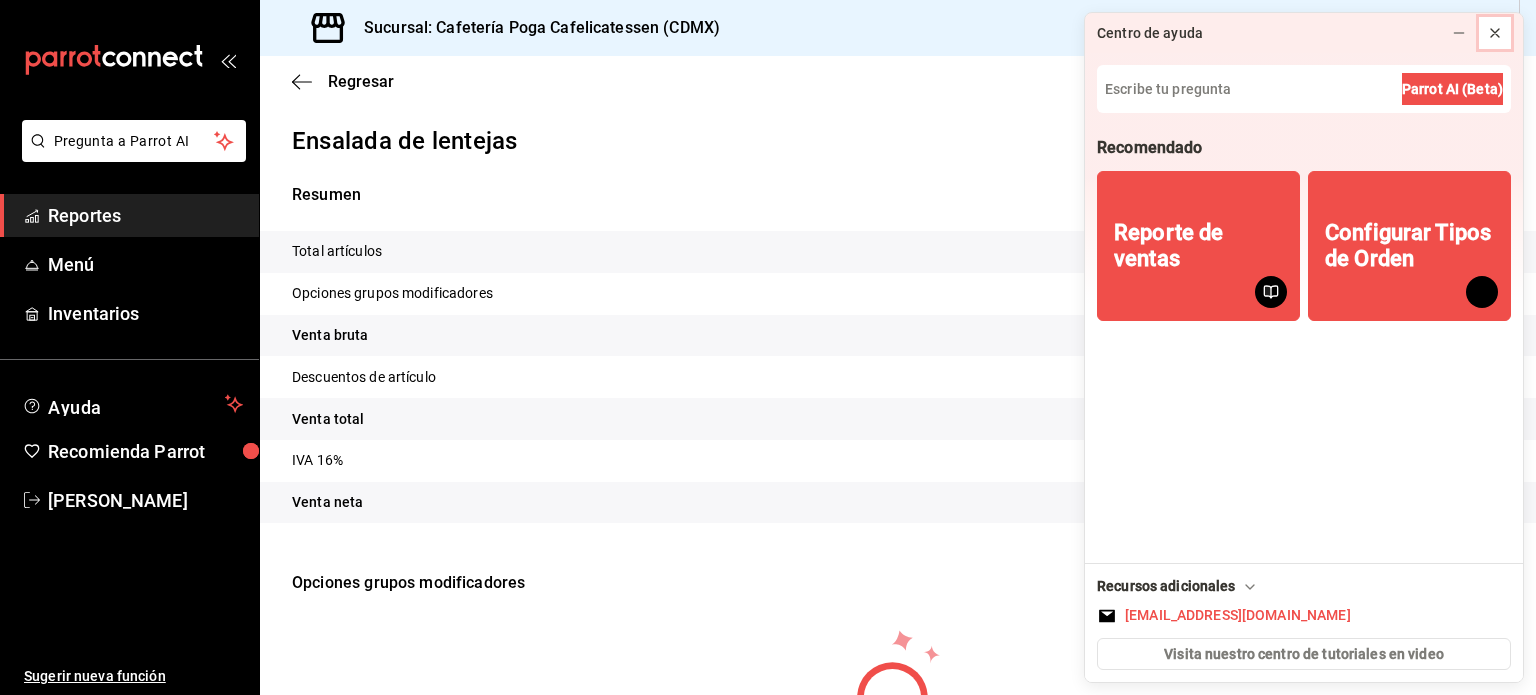 click 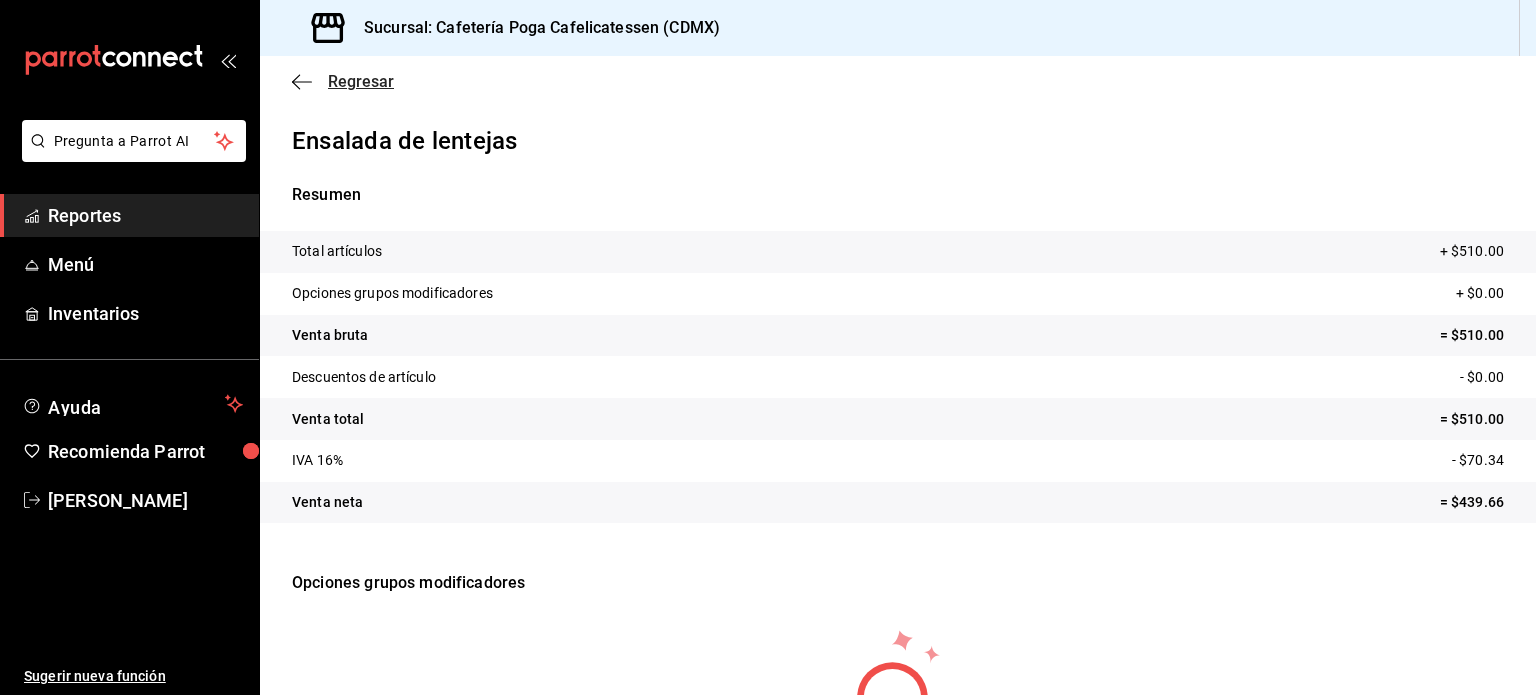 click 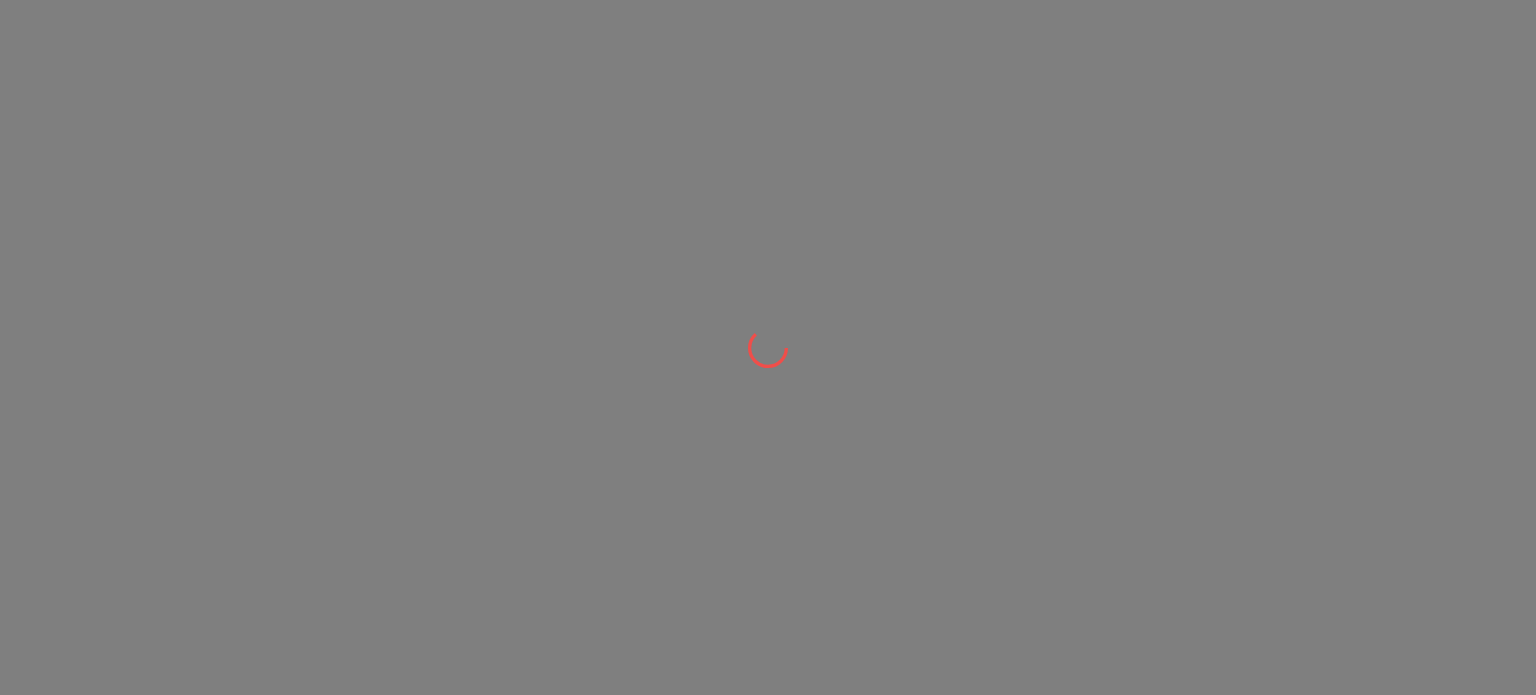 scroll, scrollTop: 0, scrollLeft: 0, axis: both 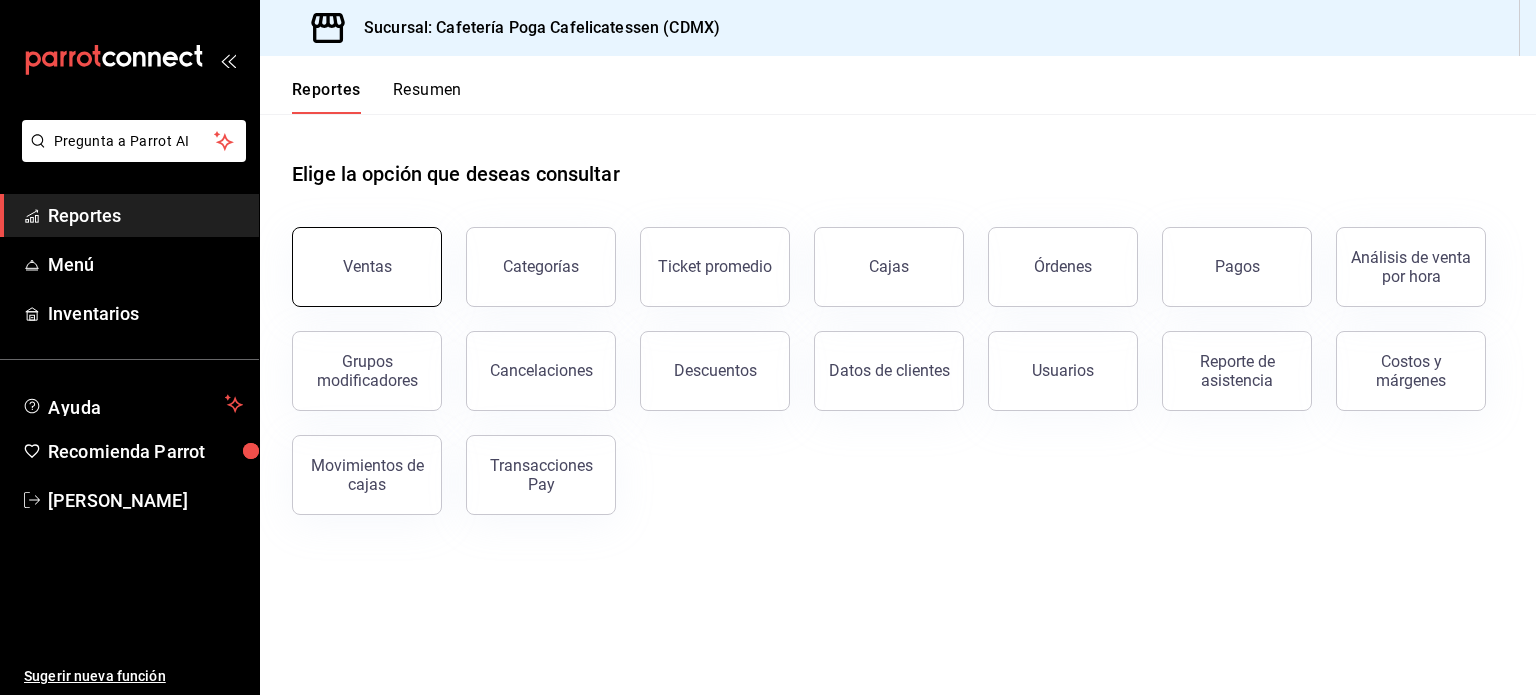 click on "Ventas" at bounding box center [355, 255] 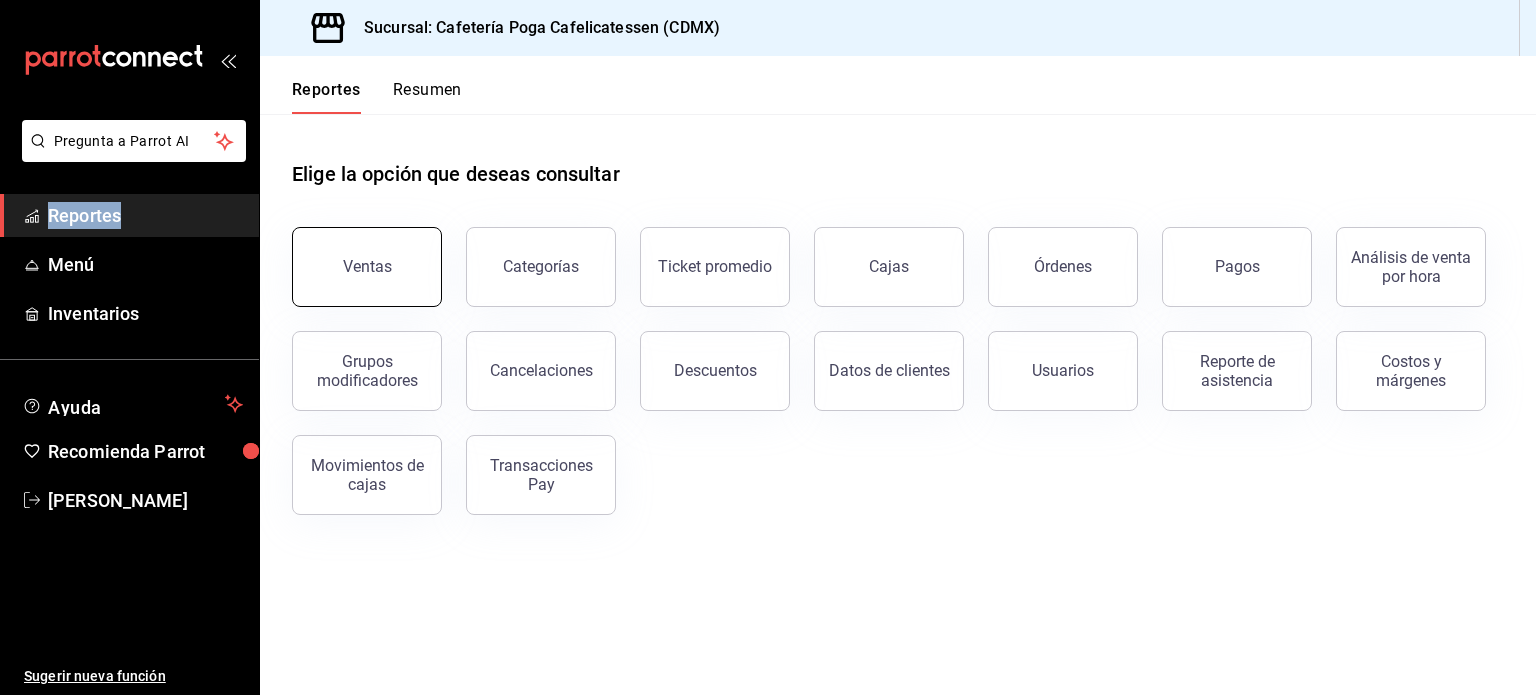 click on "Pregunta a Parrot AI Reportes   Menú   Inventarios   Ayuda Recomienda Parrot   [PERSON_NAME]   Sugerir nueva función   Sucursal: Cafetería Poga Cafelicatessen (CDMX) Reportes Resumen Elige la opción que deseas consultar Ventas Categorías Ticket promedio Cajas Órdenes Pagos Análisis de venta por hora Grupos modificadores Cancelaciones Descuentos Datos de clientes Usuarios Reporte de asistencia Costos y márgenes Movimientos [PERSON_NAME] Transacciones Pay Pregunta a Parrot AI Reportes   Menú   Inventarios   Ayuda Recomienda Parrot   [PERSON_NAME]   Sugerir nueva función   GANA 1 MES GRATIS EN TU SUSCRIPCIÓN AQUÍ ¿Recuerdas cómo empezó tu restaurante?
[DATE] puedes ayudar a un colega a tener el mismo cambio que tú viviste.
Recomienda Parrot directamente desde tu Portal Administrador.
Es fácil y rápido.
🎁 Por cada restaurante que se una, ganas 1 mes gratis. Visitar centro de ayuda [PHONE_NUMBER] [EMAIL_ADDRESS][DOMAIN_NAME] Visitar centro de ayuda [PHONE_NUMBER]" at bounding box center (768, 347) 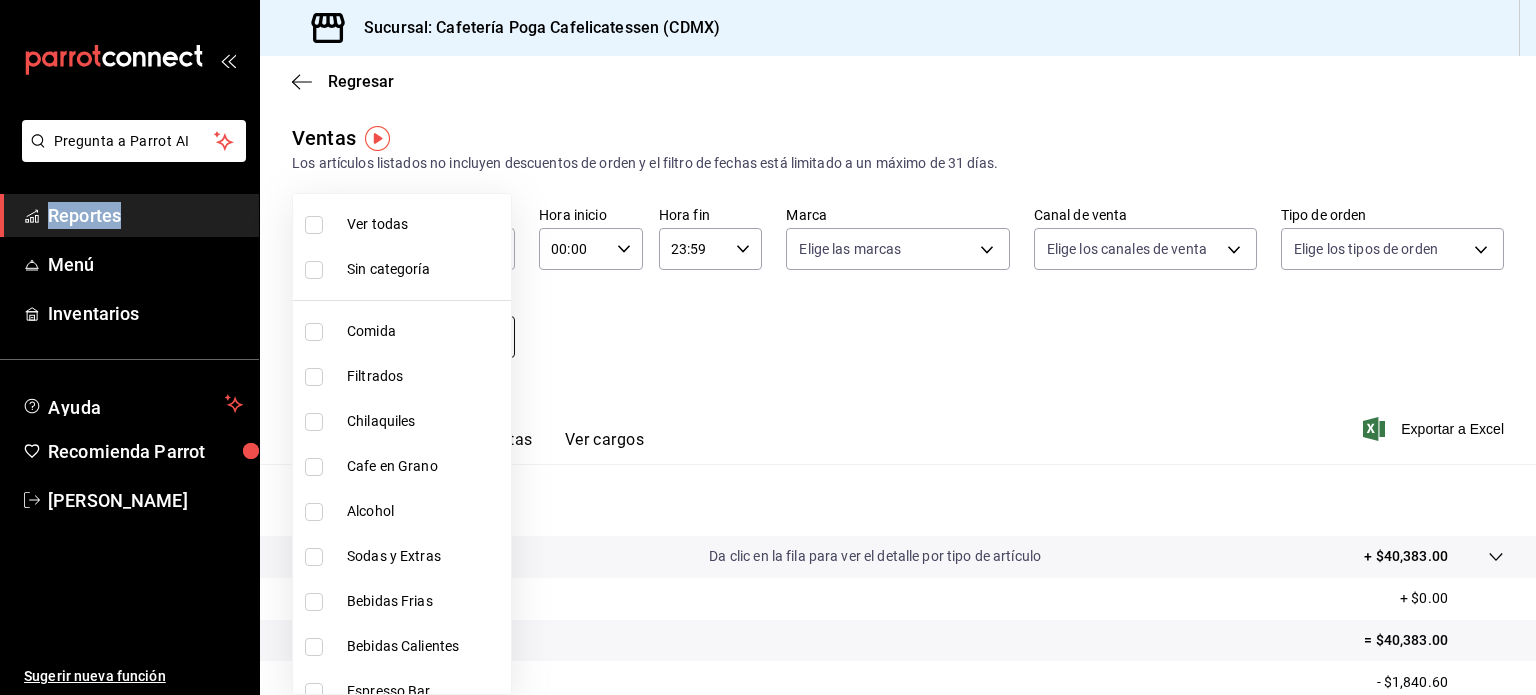 click on "Pregunta a Parrot AI Reportes   Menú   Inventarios   Ayuda Recomienda Parrot   [PERSON_NAME]   Sugerir nueva función   Sucursal: Cafetería Poga Cafelicatessen (CDMX) Regresar Ventas Los artículos listados no incluyen descuentos de orden y el filtro de fechas está limitado a un máximo de 31 días. Fecha [DATE] [DATE] - [DATE] [DATE] Hora inicio 00:00 Hora inicio Hora fin 23:59 Hora fin Marca Elige las marcas Canal de venta Elige los canales de venta Tipo de orden Elige los tipos de orden Categorías Elige las categorías Ver resumen Ver ventas Ver cargos Exportar a Excel Resumen Total artículos Da clic en la fila para ver el detalle por tipo de artículo + $40,383.00 Cargos por servicio + $0.00 Venta bruta = $40,383.00 Descuentos totales - $1,840.60 Certificados de regalo - $0.00 Venta total = $38,542.40 Impuestos - $5,316.19 Venta neta = $33,226.21 Pregunta a Parrot AI Reportes   Menú   Inventarios   Ayuda Recomienda Parrot   [PERSON_NAME]     Ir a video" at bounding box center [768, 347] 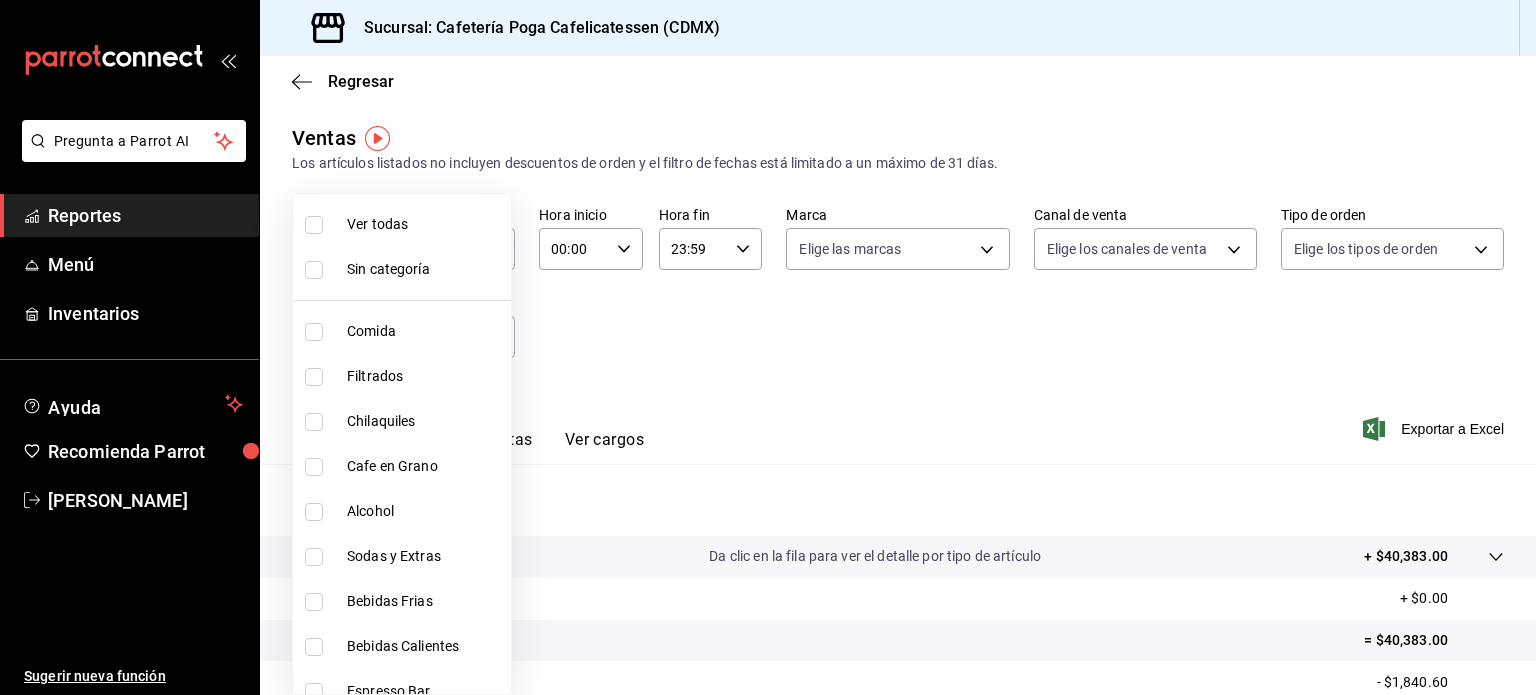 click at bounding box center [768, 347] 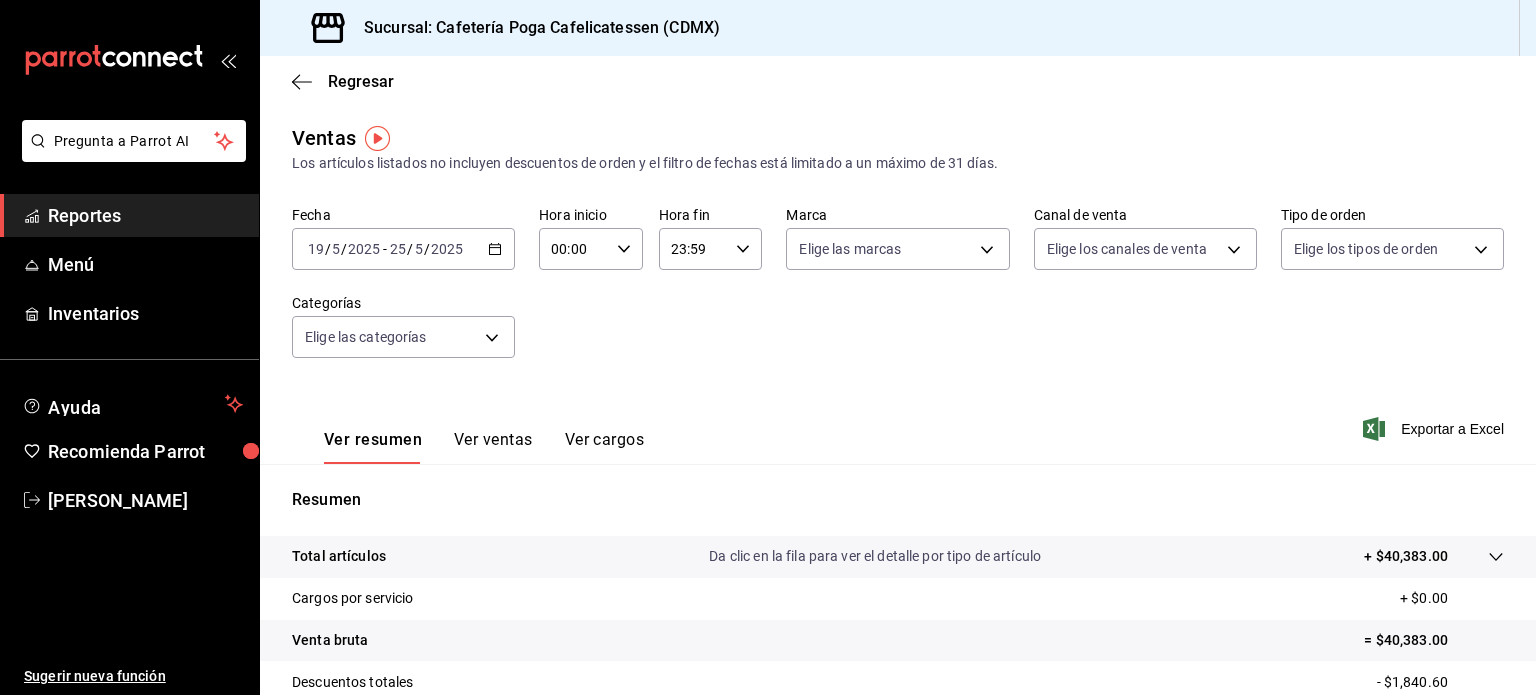 drag, startPoint x: 562, startPoint y: 339, endPoint x: 493, endPoint y: 428, distance: 112.61439 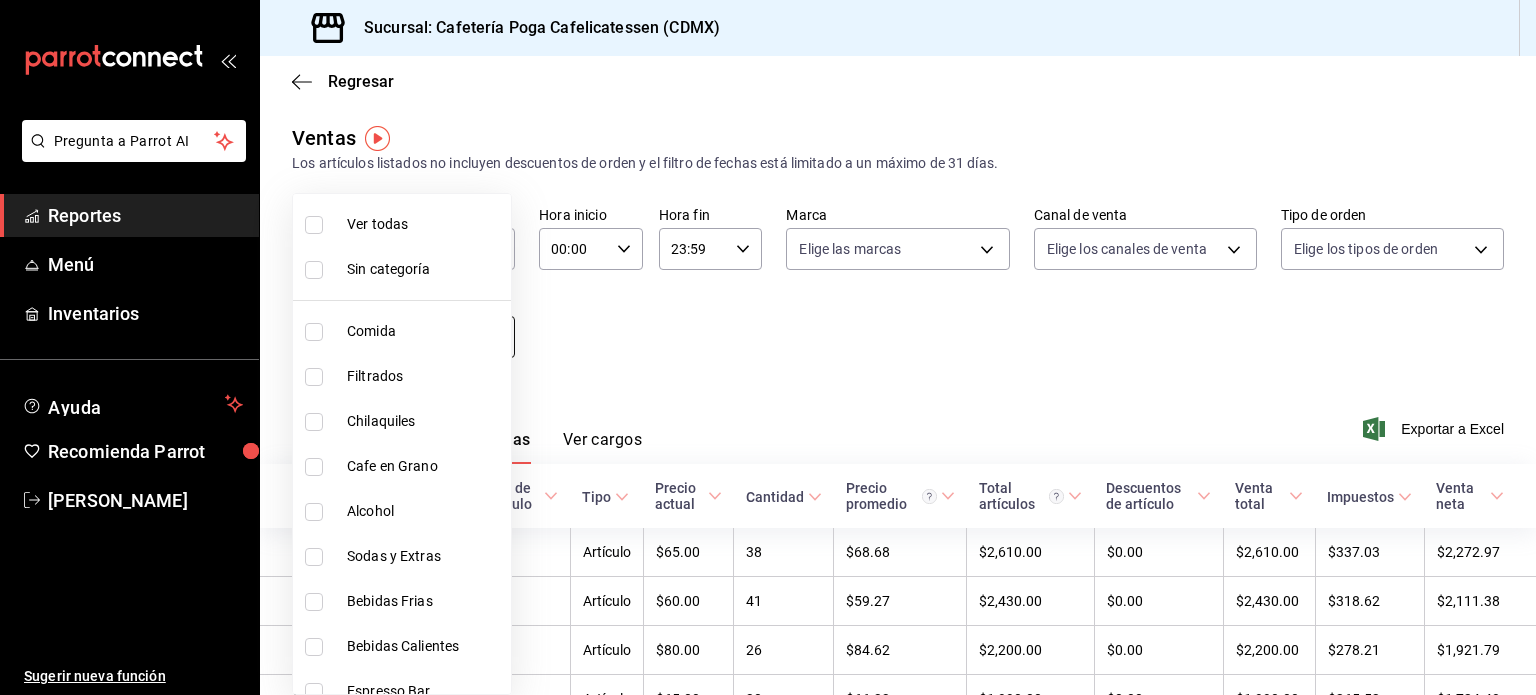 click on "Pregunta a Parrot AI Reportes   Menú   Inventarios   Ayuda Recomienda Parrot   [PERSON_NAME]   Sugerir nueva función   Sucursal: Cafetería Poga Cafelicatessen (CDMX) Regresar Ventas Los artículos listados no incluyen descuentos de orden y el filtro de fechas está limitado a un máximo de 31 días. Fecha [DATE] [DATE] - [DATE] [DATE] Hora inicio 00:00 Hora inicio Hora fin 23:59 Hora fin Marca Elige las marcas Canal de venta Elige los canales de venta Tipo de orden Elige los tipos de orden Categorías Elige las categorías Ver resumen Ver ventas Ver cargos Exportar a Excel Nombre Tipo de artículo Tipo Precio actual Cantidad Precio promedio   Total artículos   Descuentos de artículo Venta total Impuestos Venta neta Flat [PERSON_NAME] - Artículo $65.00 38 $68.68 $2,610.00 $0.00 $2,610.00 $337.03 $2,272.97 Espresso Americano - Artículo $60.00 41 $59.27 $2,430.00 $0.00 $2,430.00 $318.62 $2,111.38 Latte Frio - Artículo $80.00 26 $84.62 $2,200.00 $0.00 $2,200.00 $278.21 $1,921.79 -" at bounding box center (768, 347) 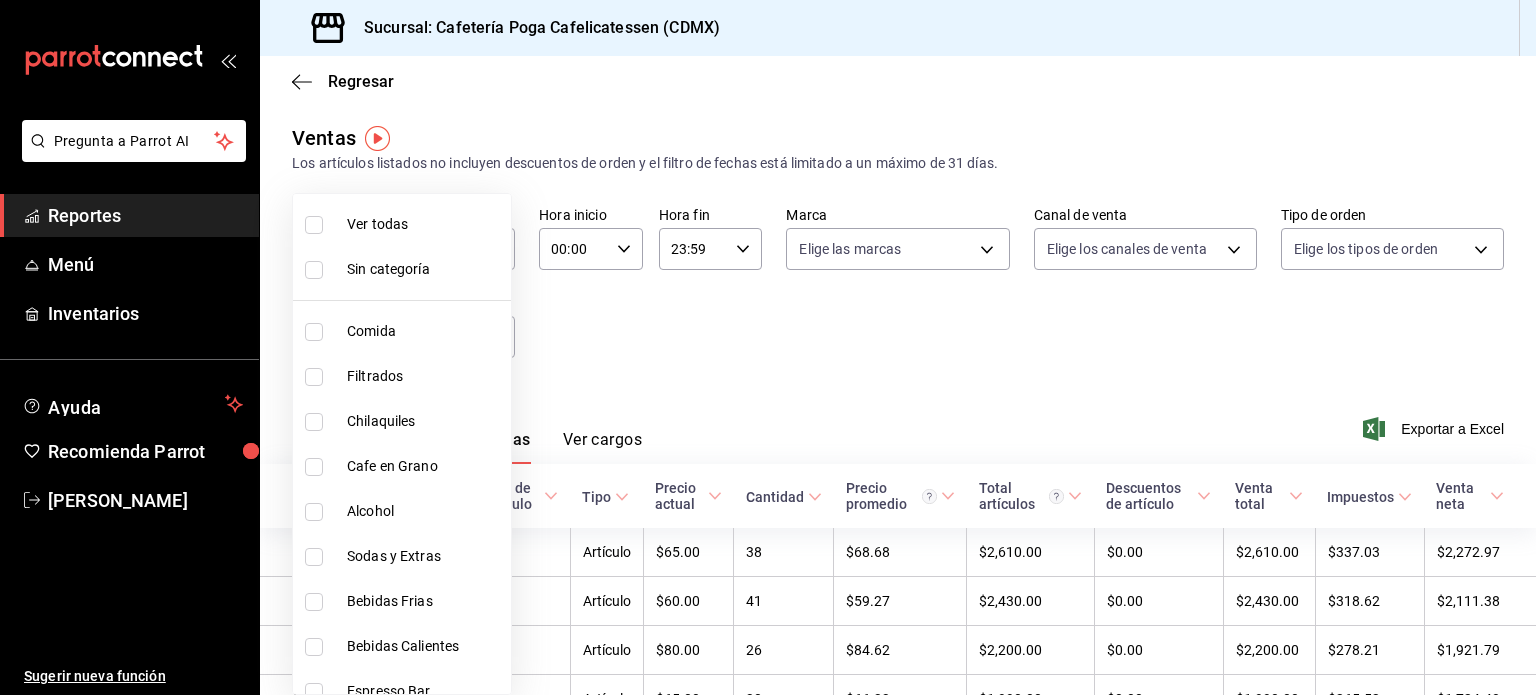click on "Comida" at bounding box center [425, 331] 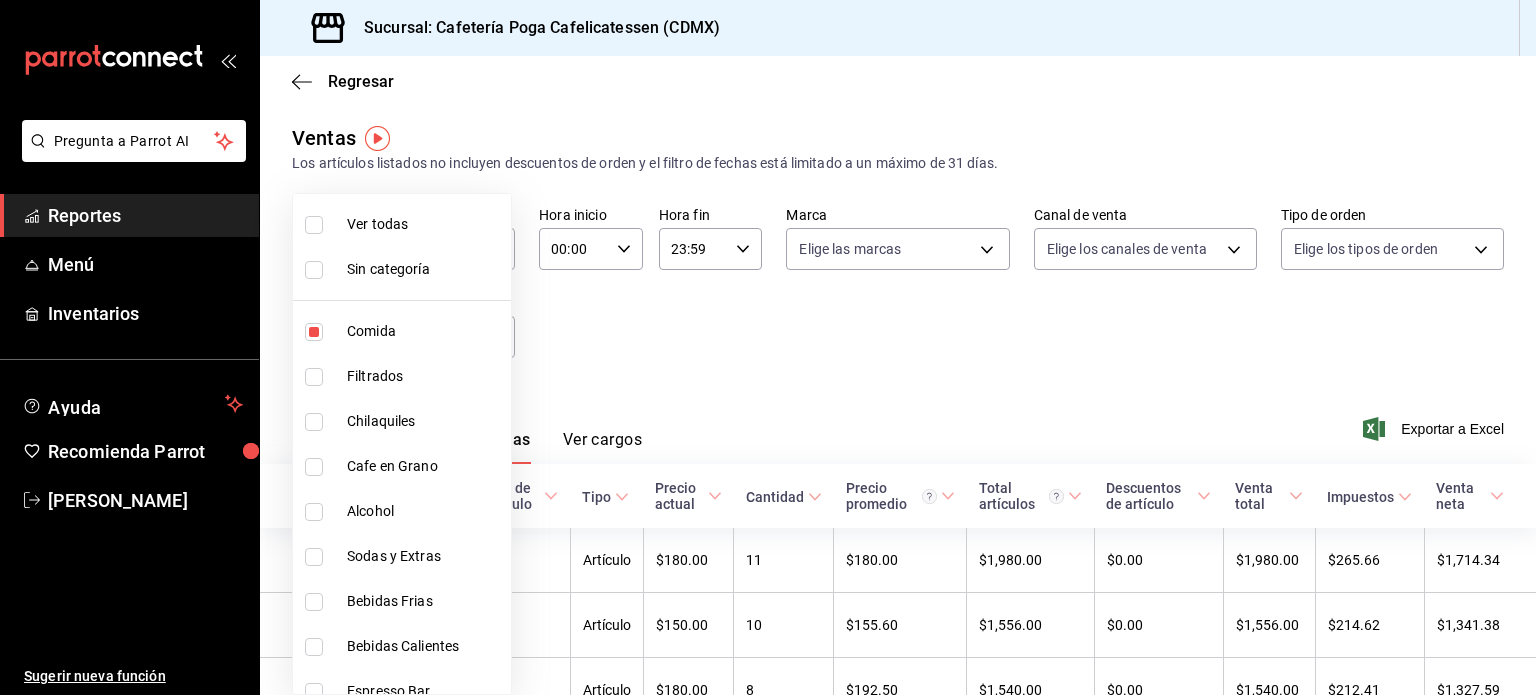 click at bounding box center [768, 347] 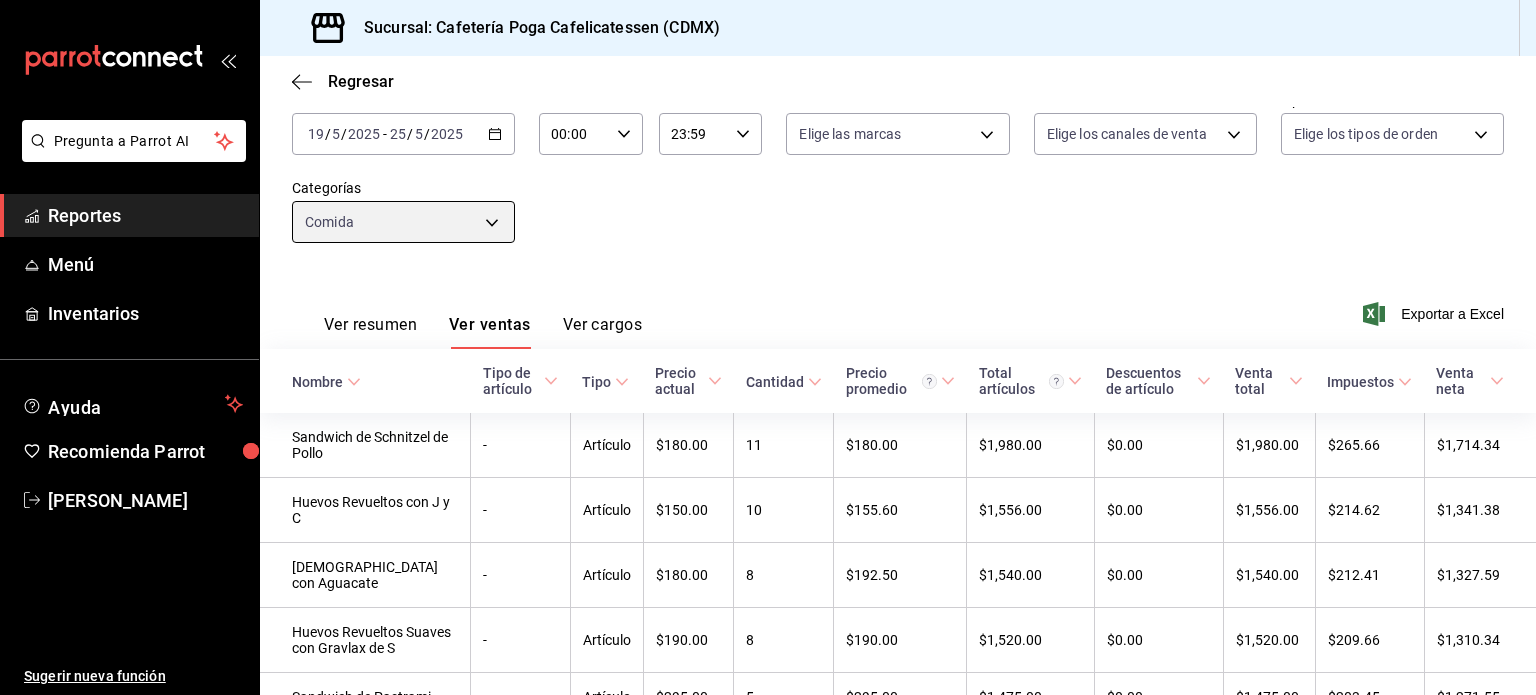 scroll, scrollTop: 120, scrollLeft: 0, axis: vertical 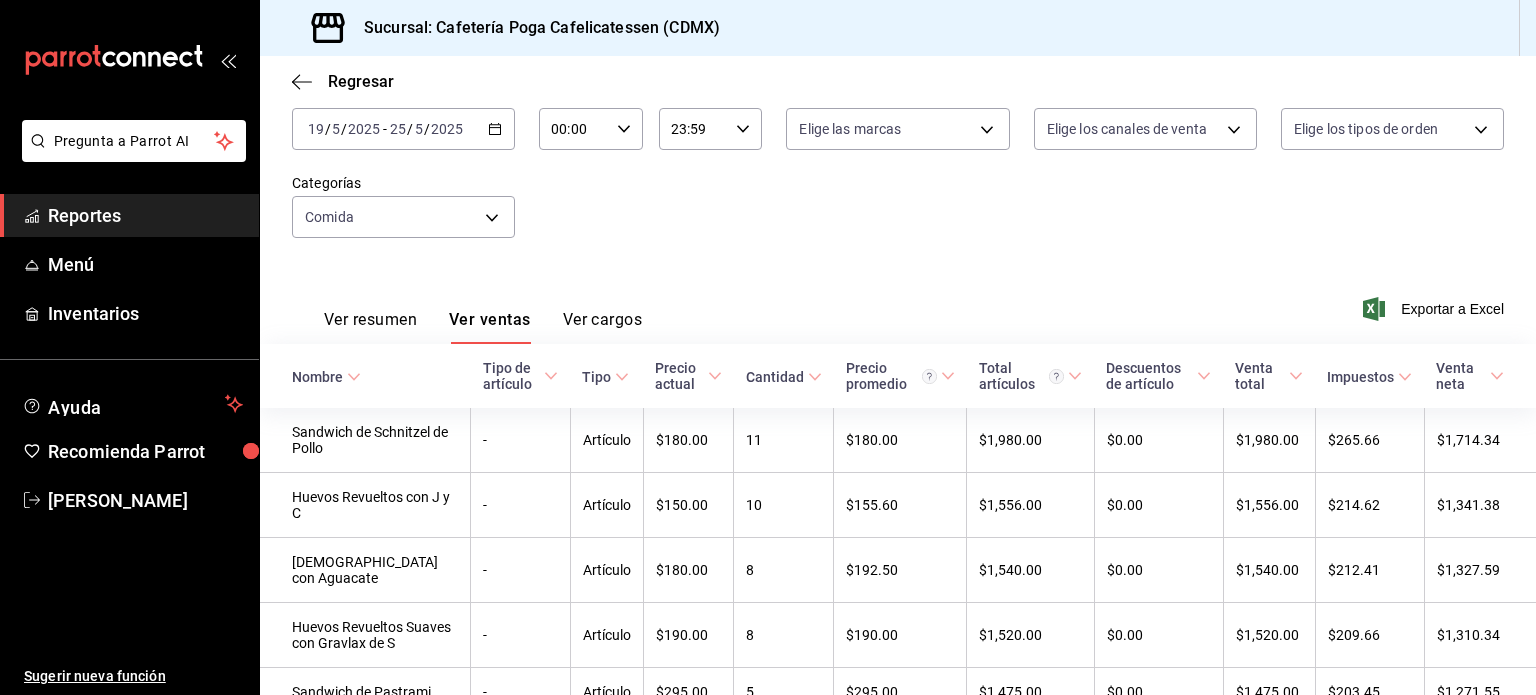 click on "Nombre" at bounding box center (326, 377) 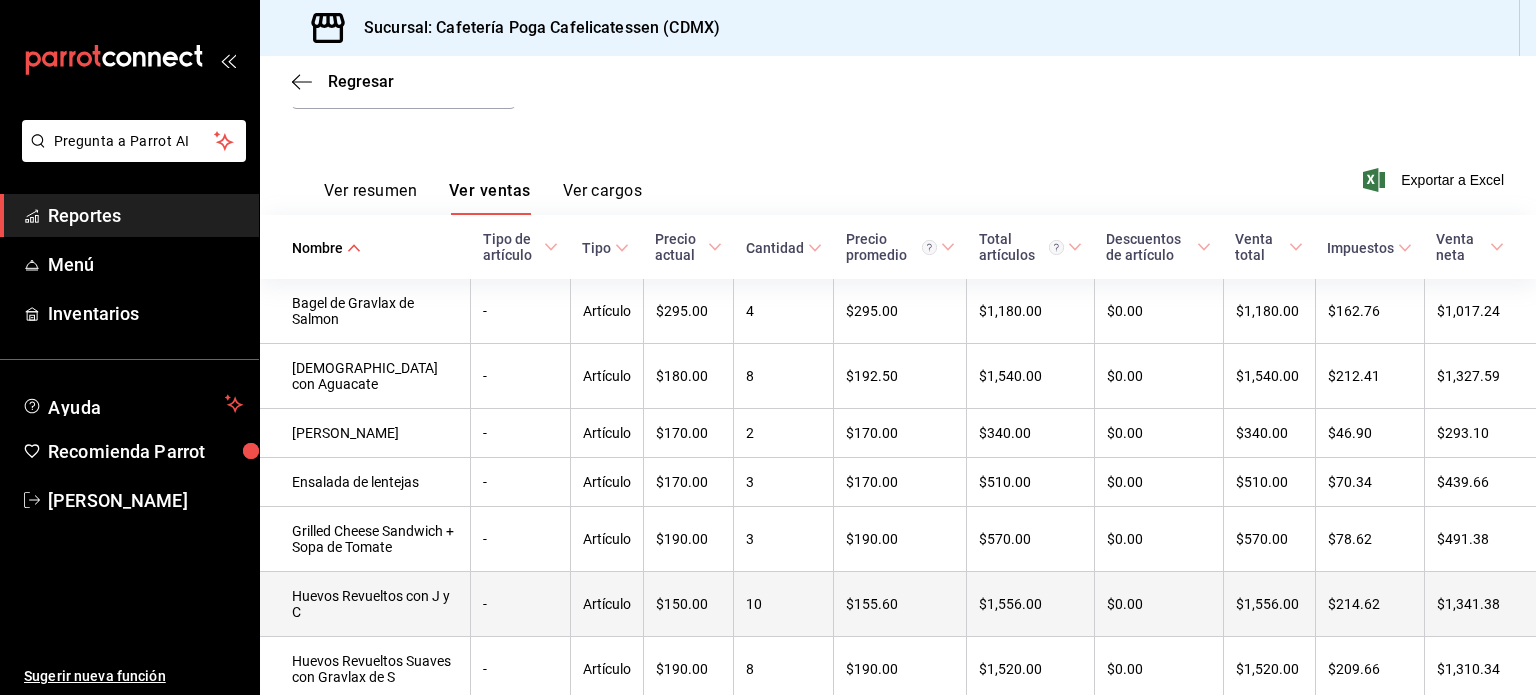 scroll, scrollTop: 0, scrollLeft: 0, axis: both 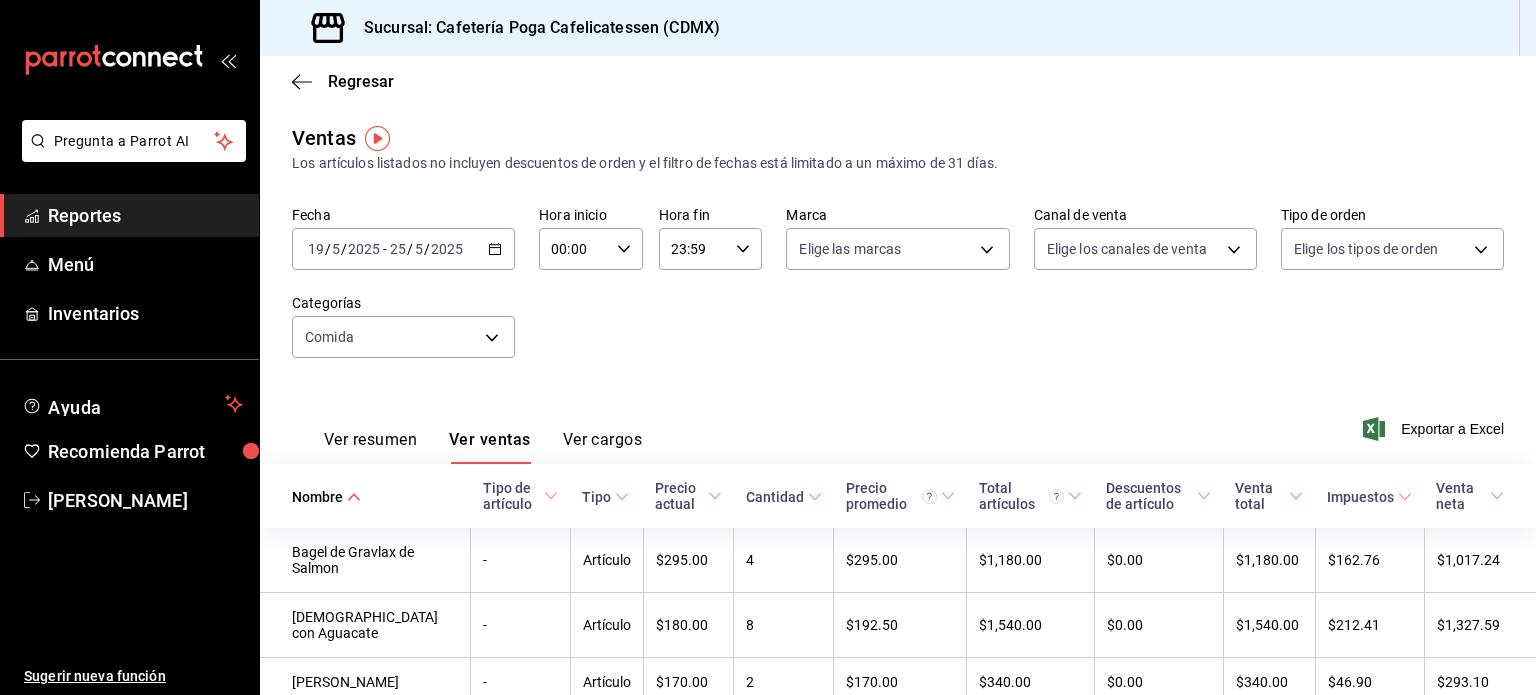 click on "2025" at bounding box center (364, 249) 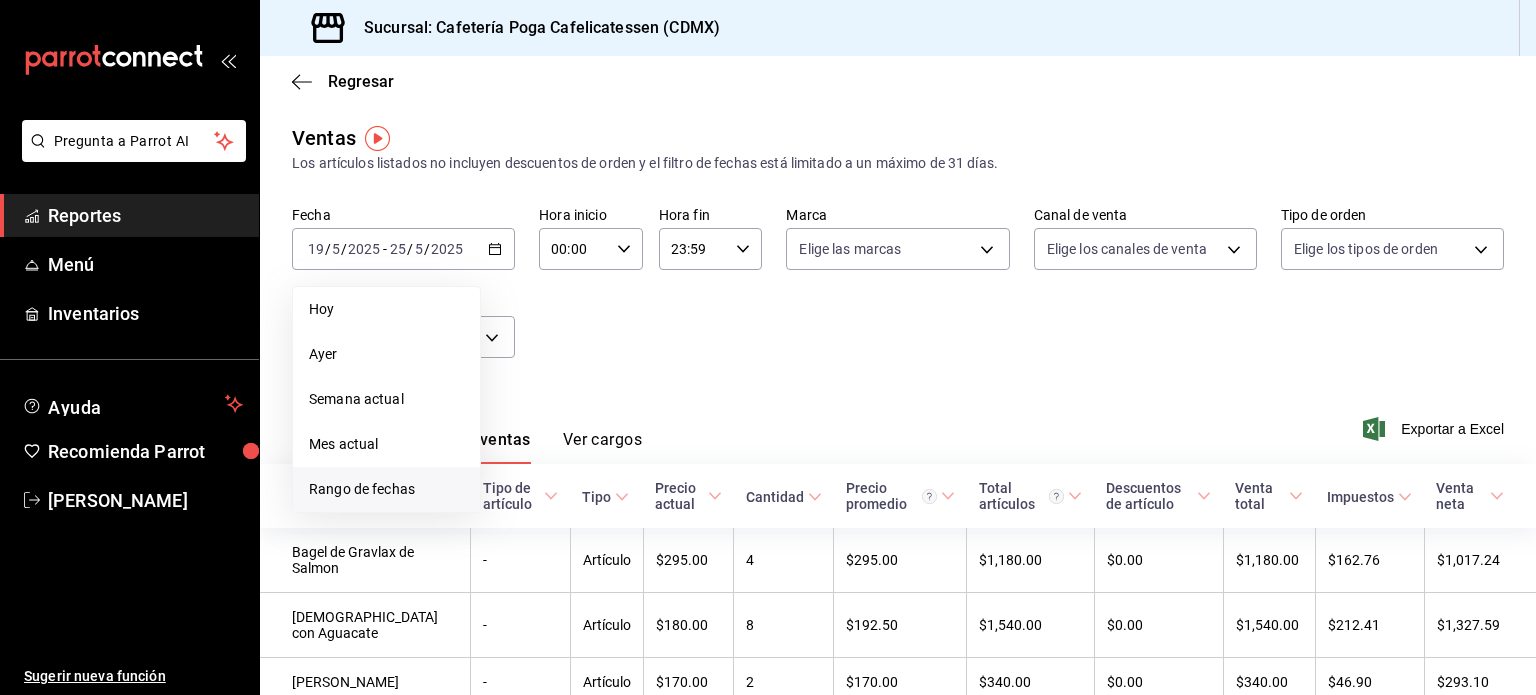 click on "Rango de fechas" at bounding box center (386, 489) 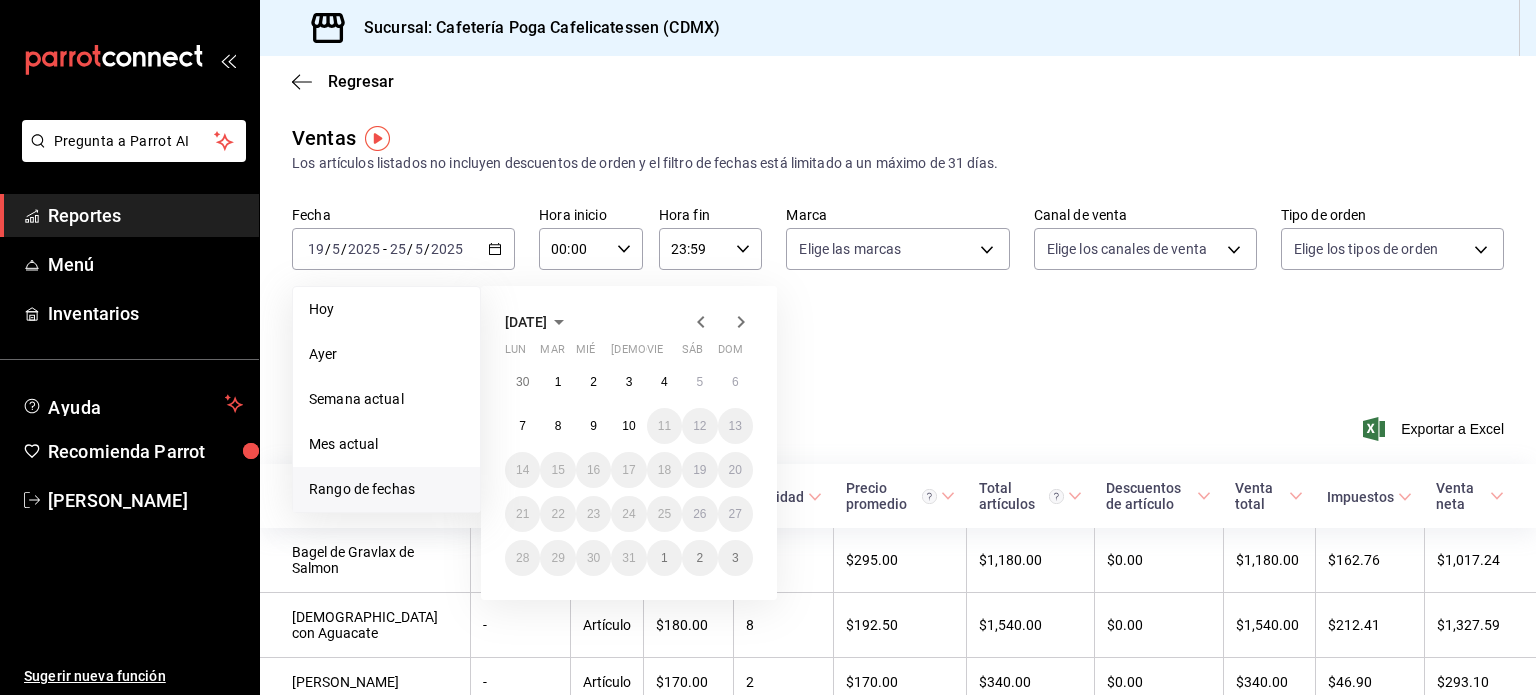 click 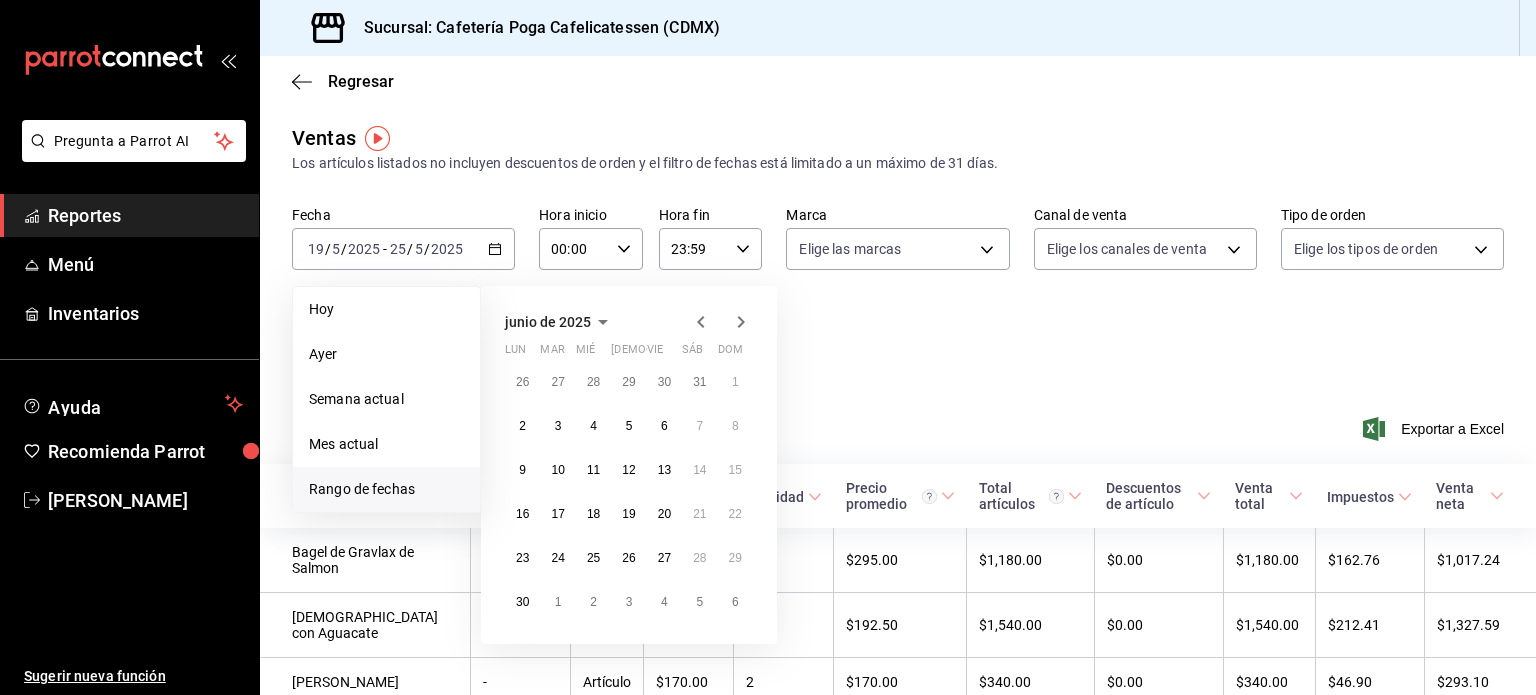 click 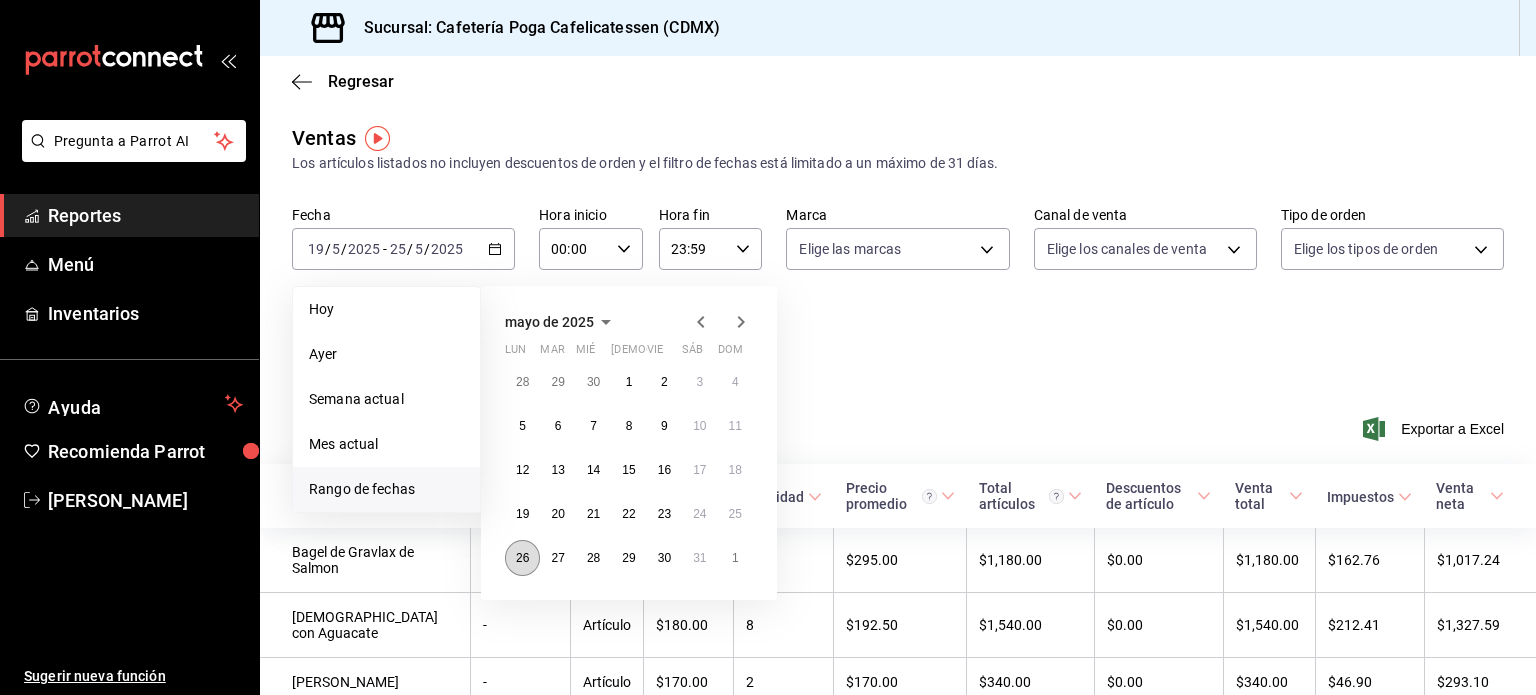 click on "26" at bounding box center (522, 558) 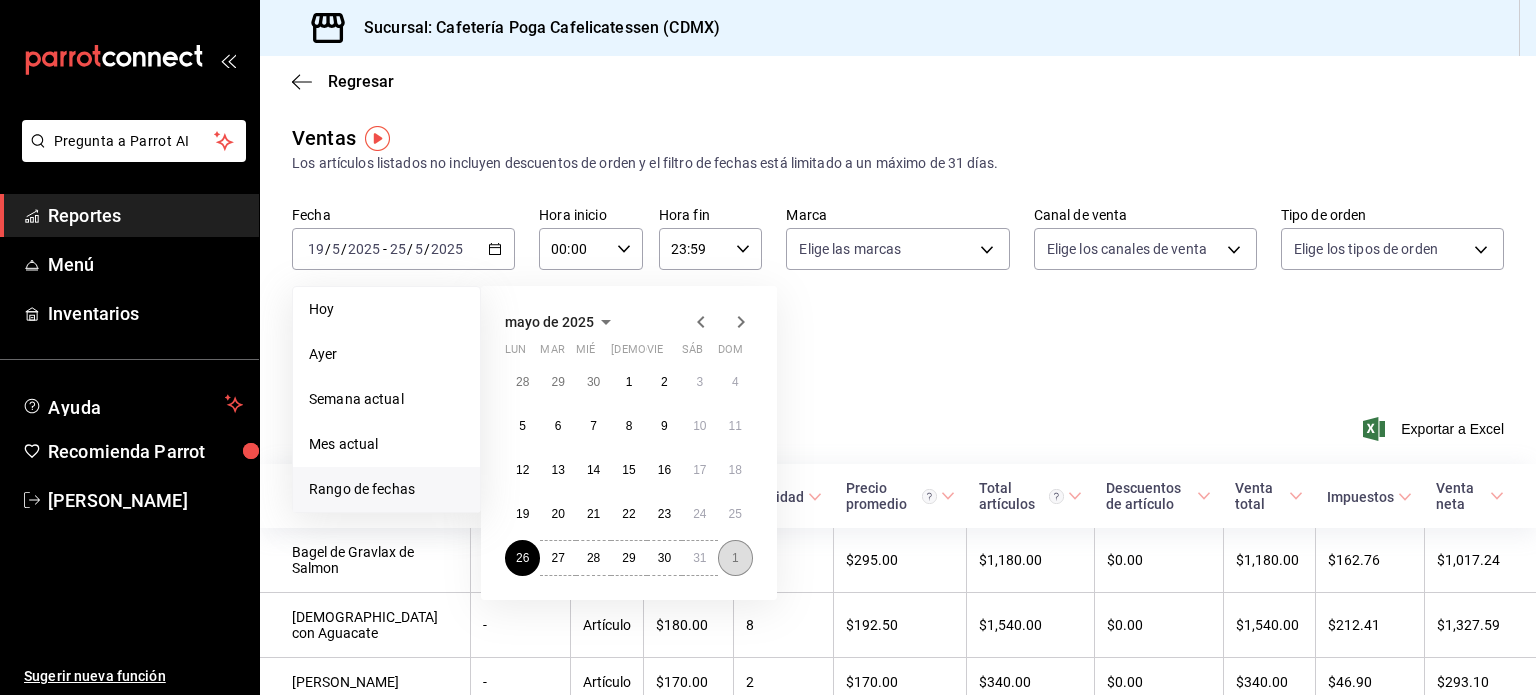 click on "1" at bounding box center [735, 558] 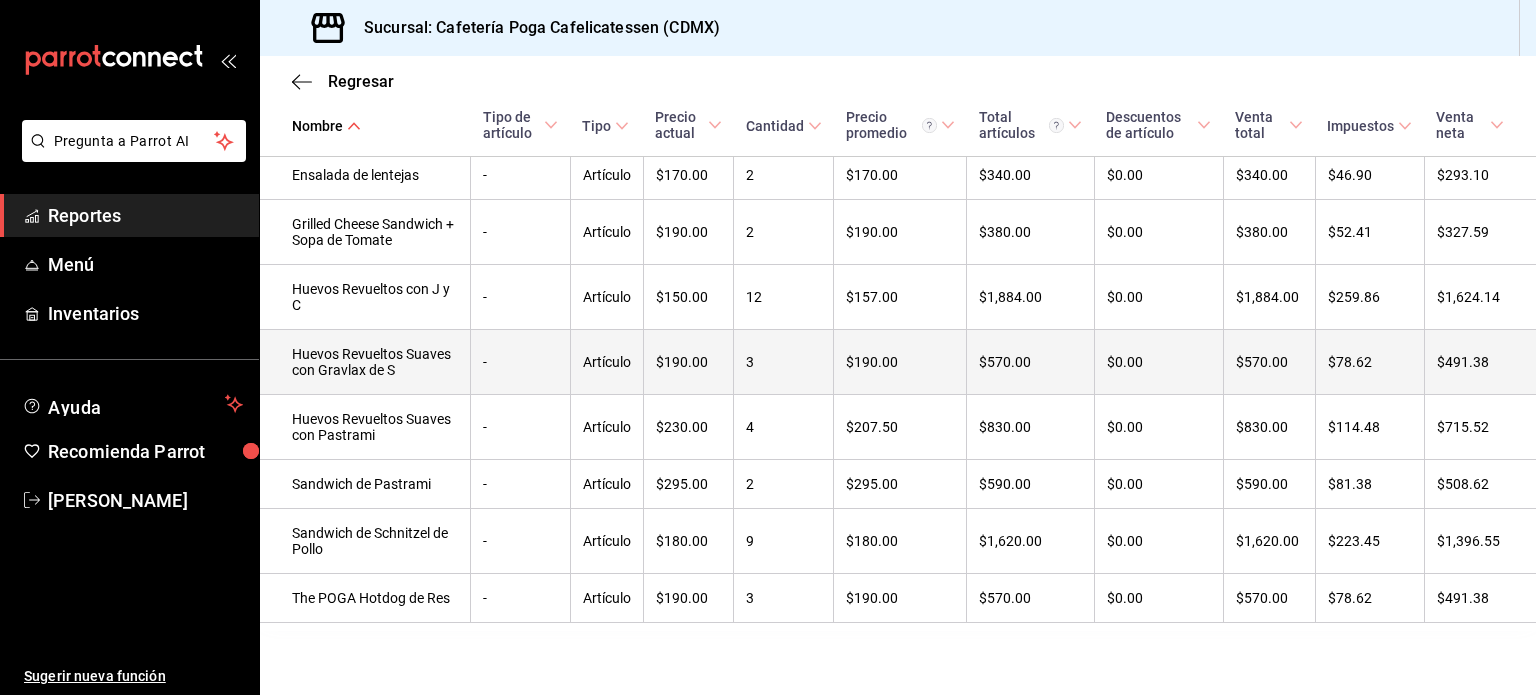 scroll, scrollTop: 0, scrollLeft: 0, axis: both 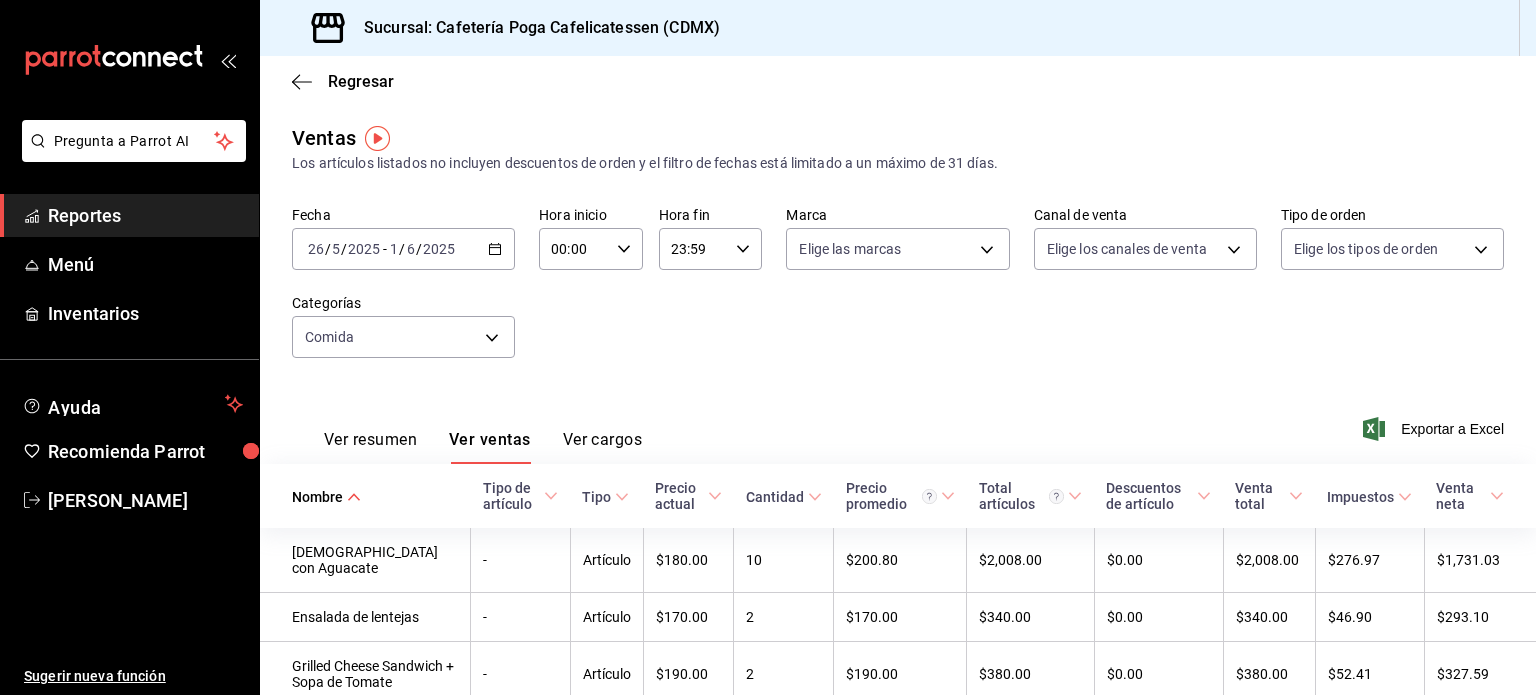click on "[DATE] [DATE] - [DATE] [DATE]" at bounding box center (403, 249) 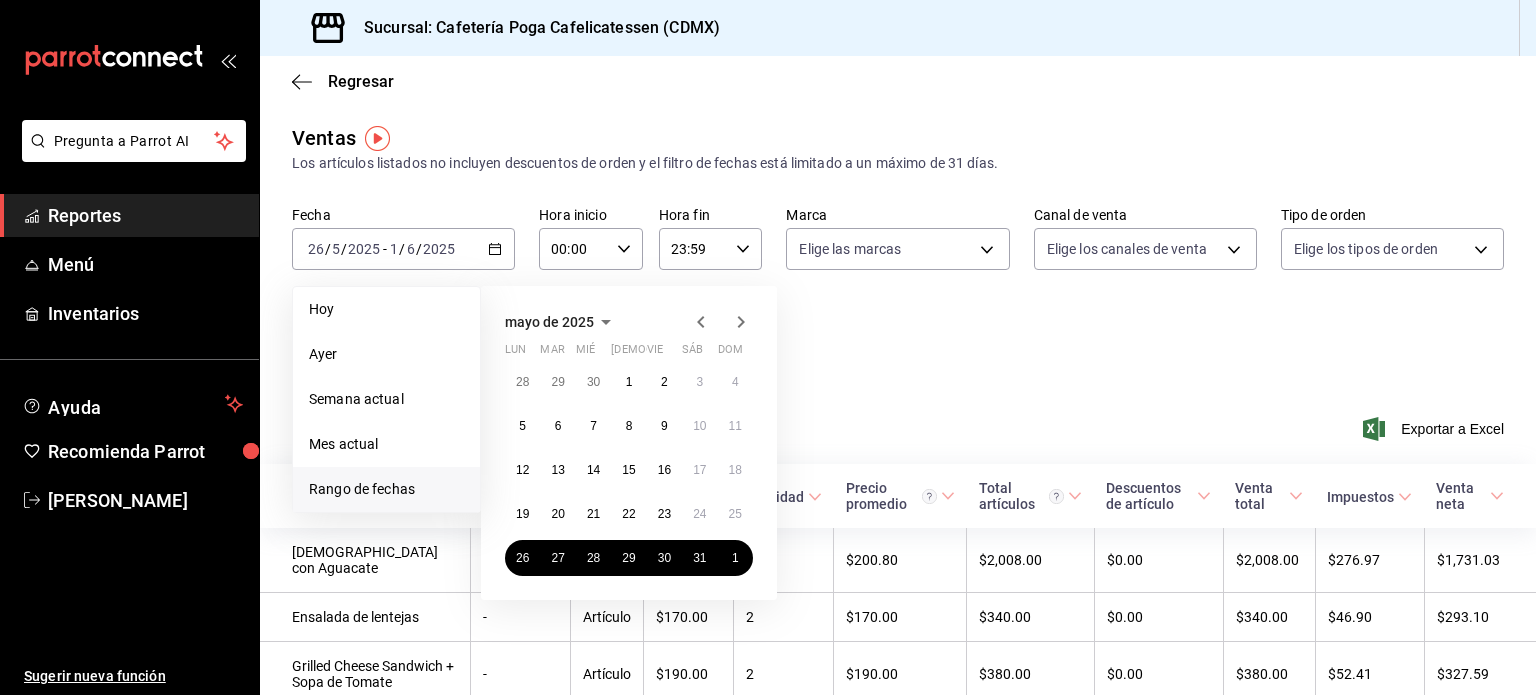 click 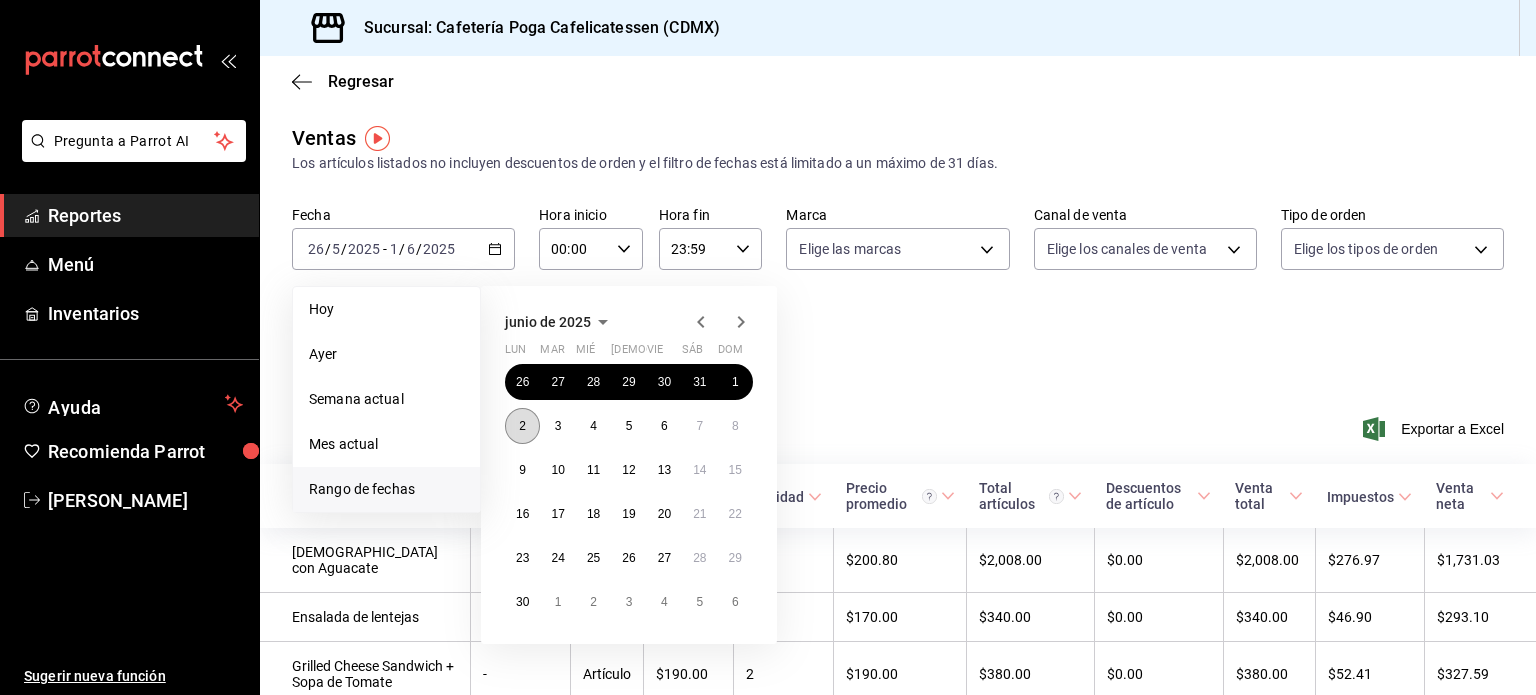click on "2" at bounding box center [522, 426] 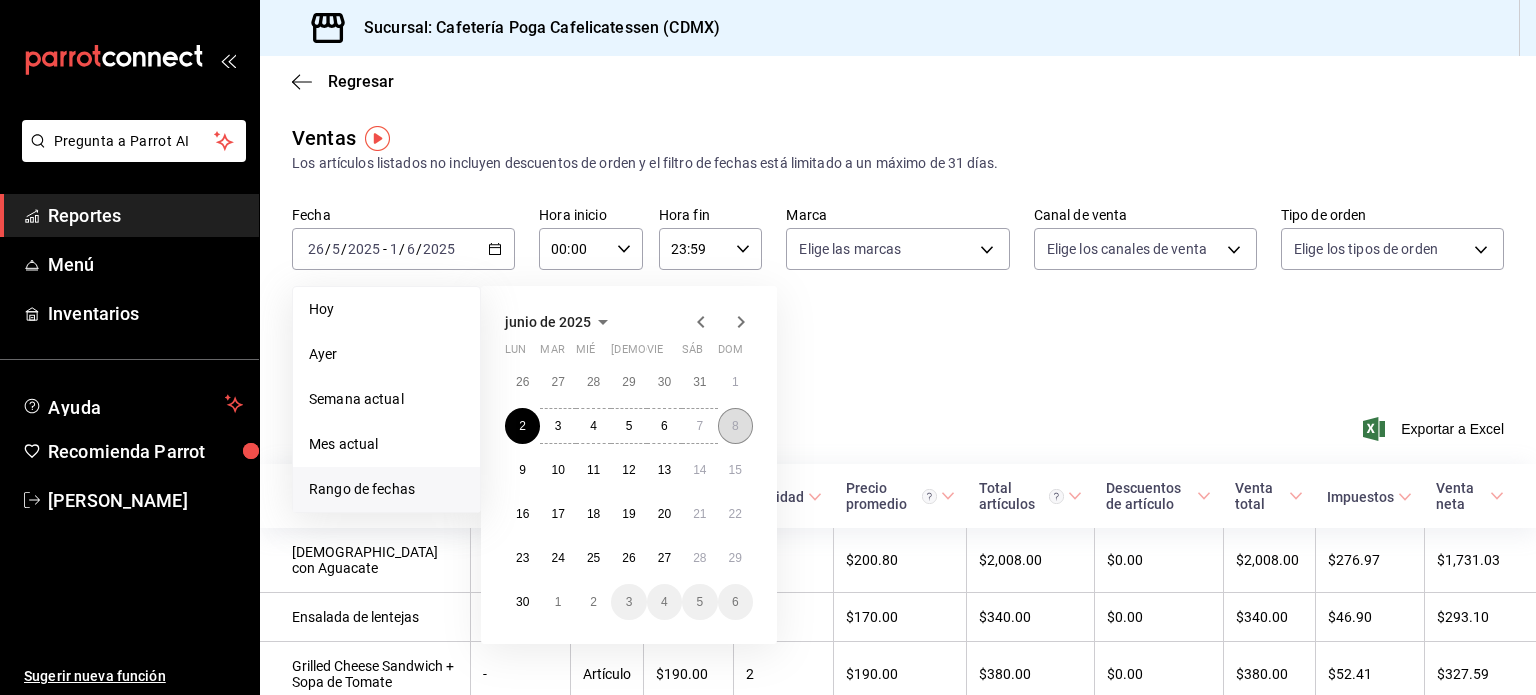 click on "8" at bounding box center (735, 426) 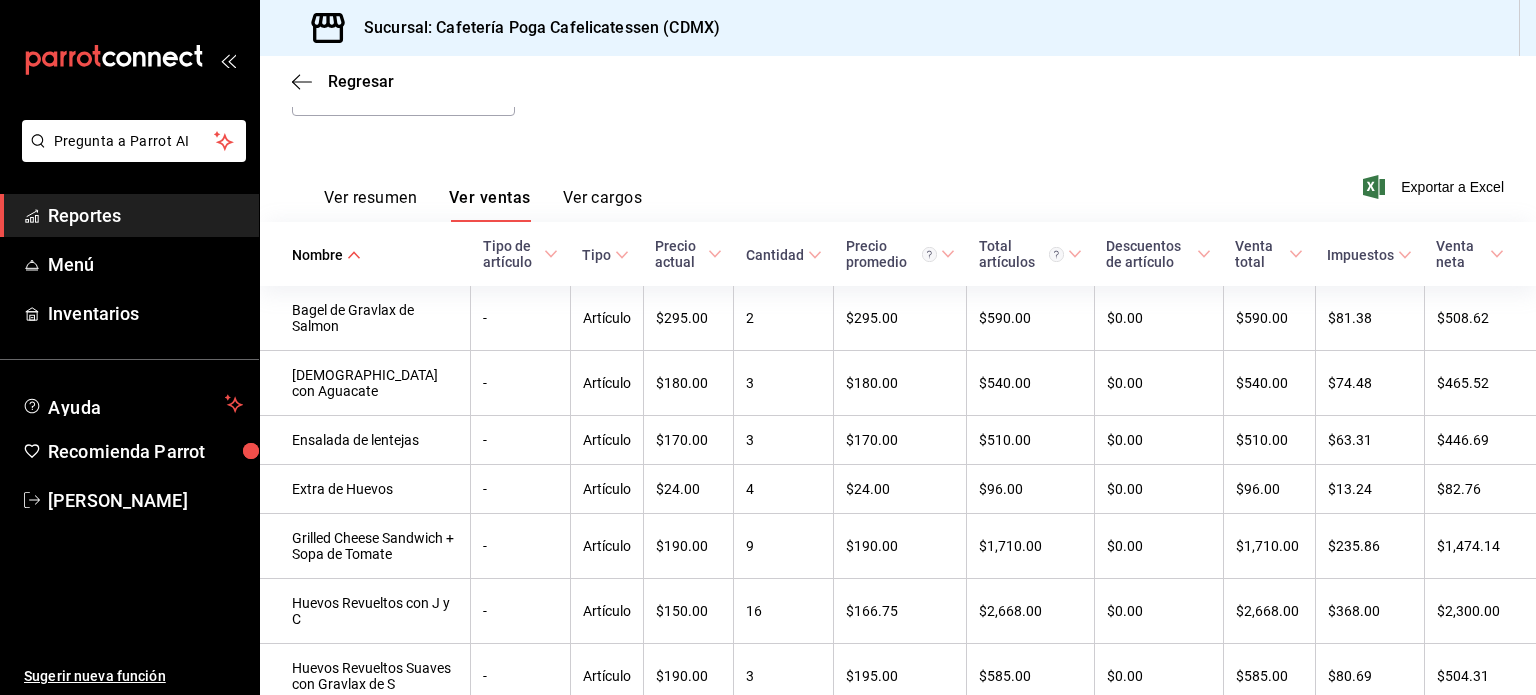 scroll, scrollTop: 0, scrollLeft: 0, axis: both 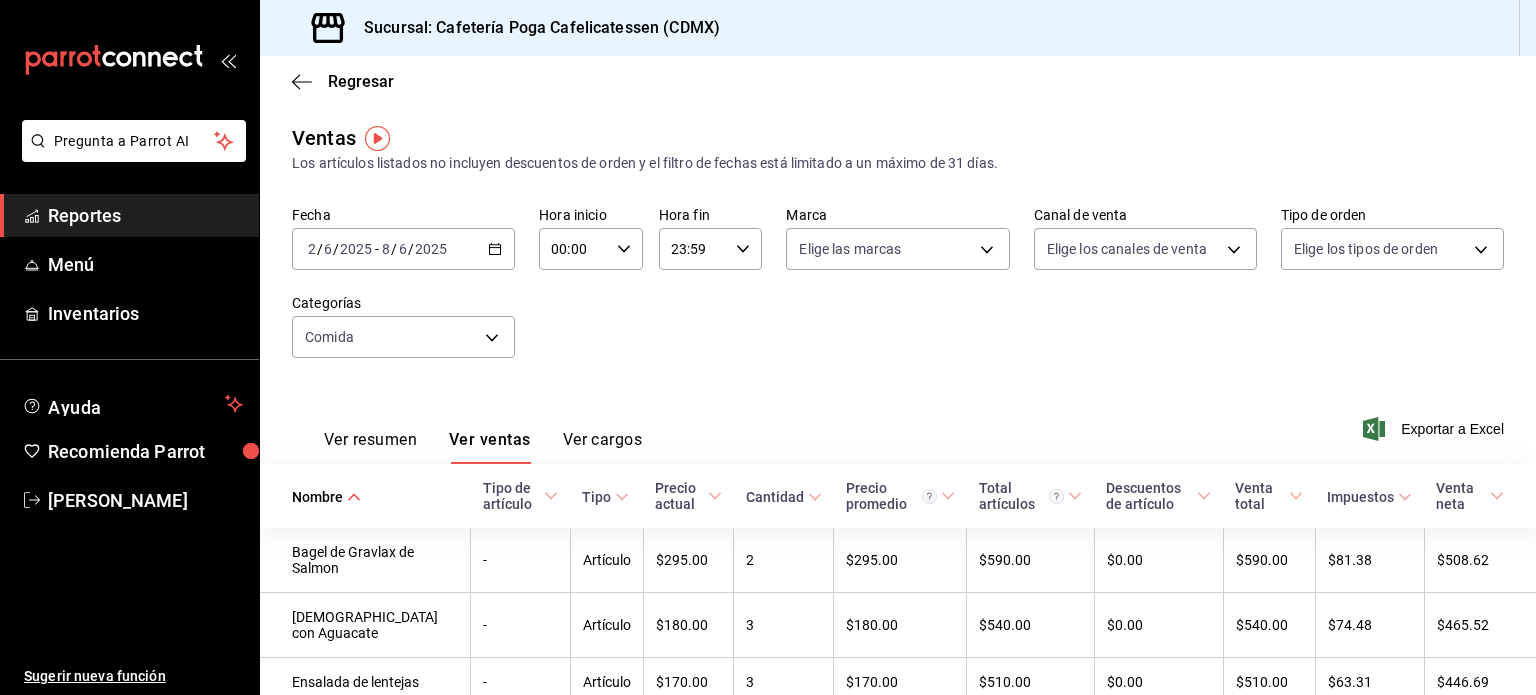 click on "[DATE] [DATE] - [DATE] [DATE]" at bounding box center [403, 249] 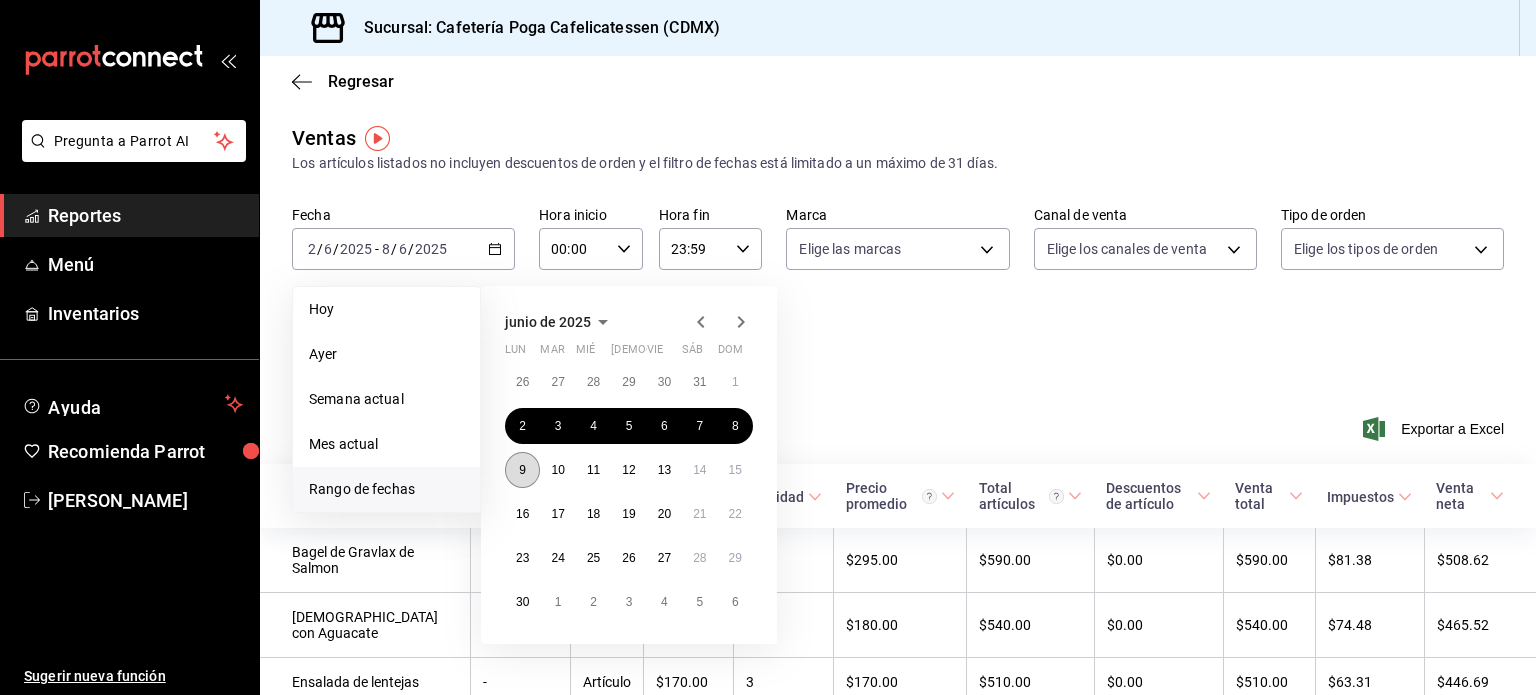 click on "9" at bounding box center (522, 470) 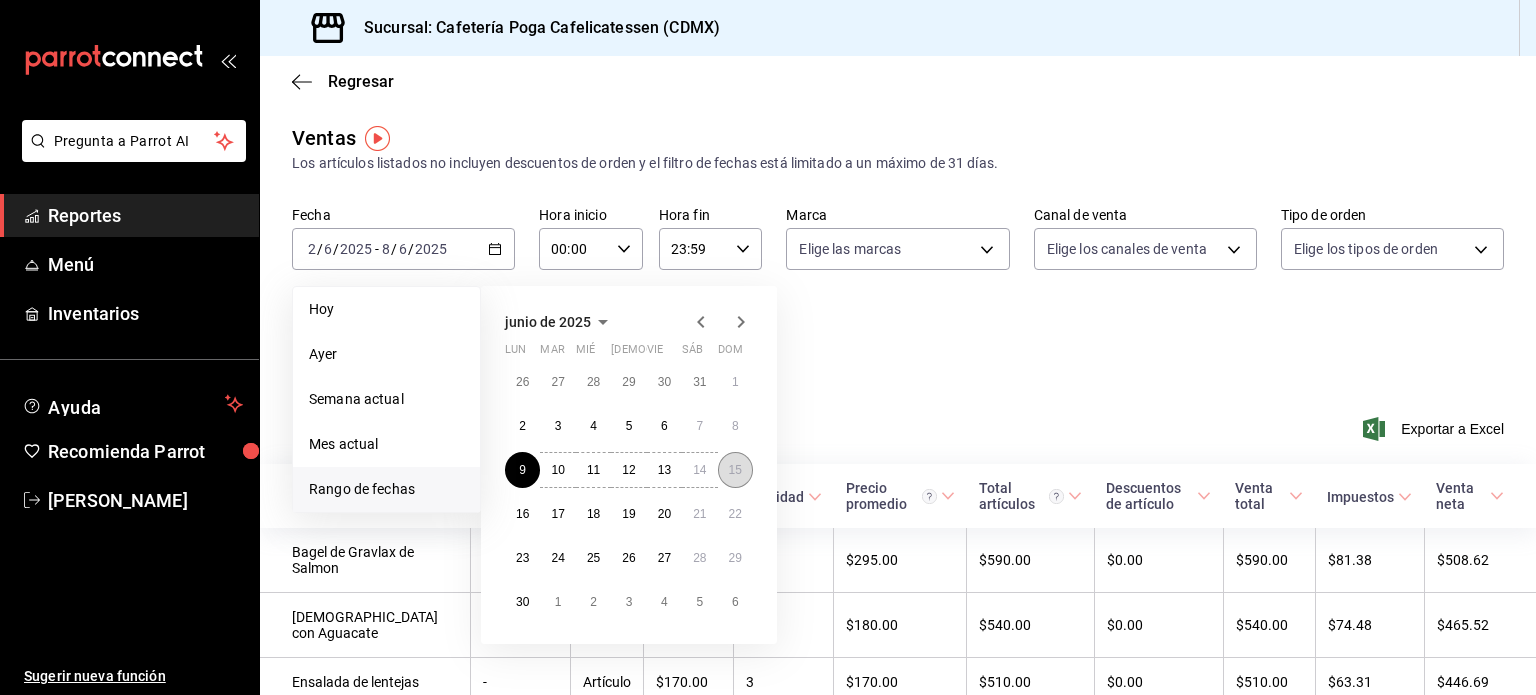 click on "15" at bounding box center (735, 470) 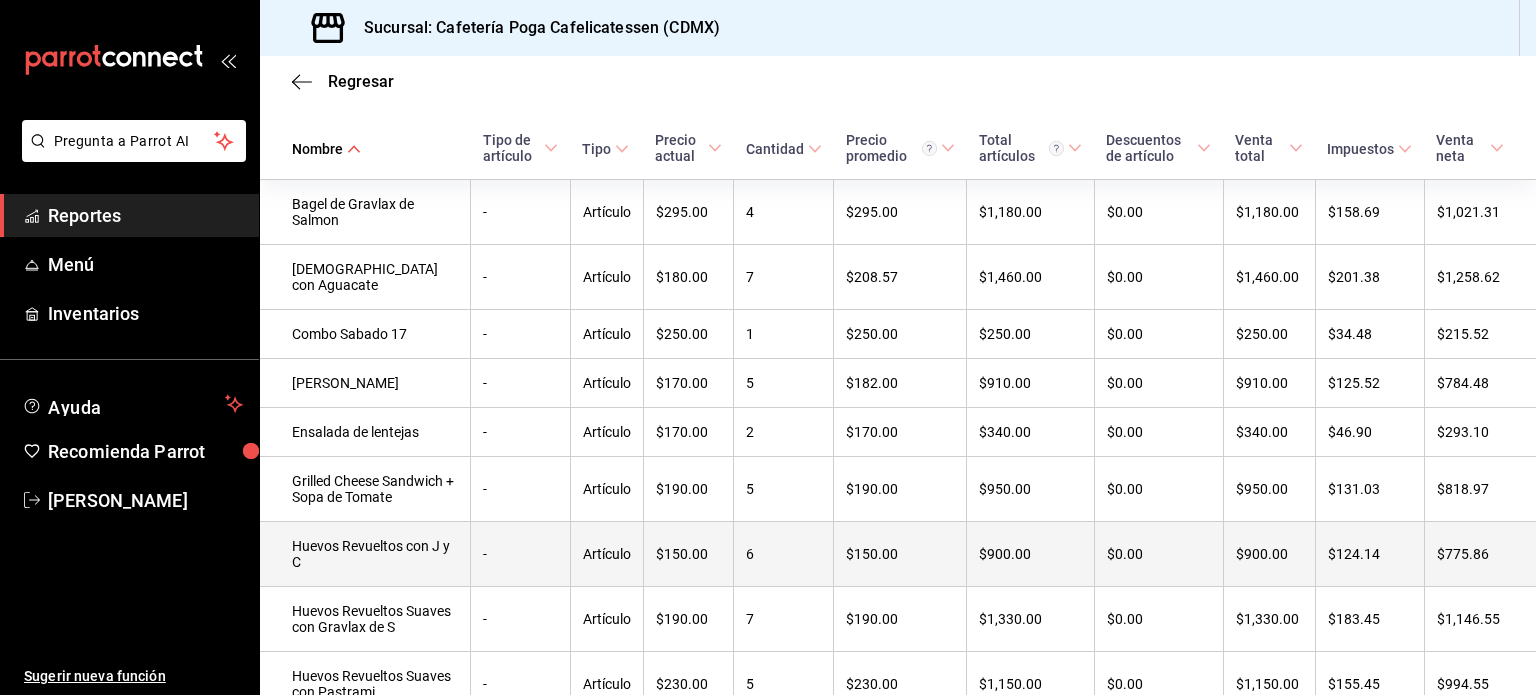 scroll, scrollTop: 0, scrollLeft: 0, axis: both 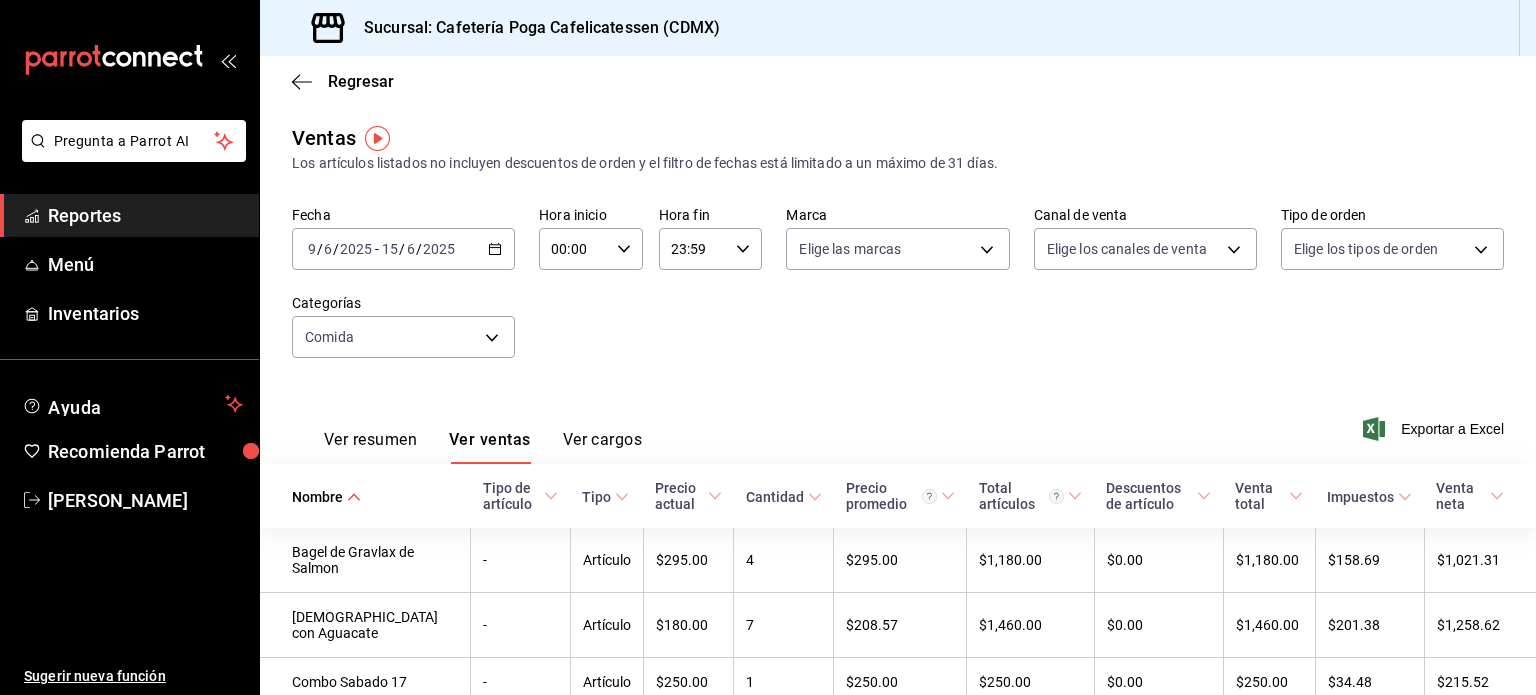 click on "15" at bounding box center [390, 249] 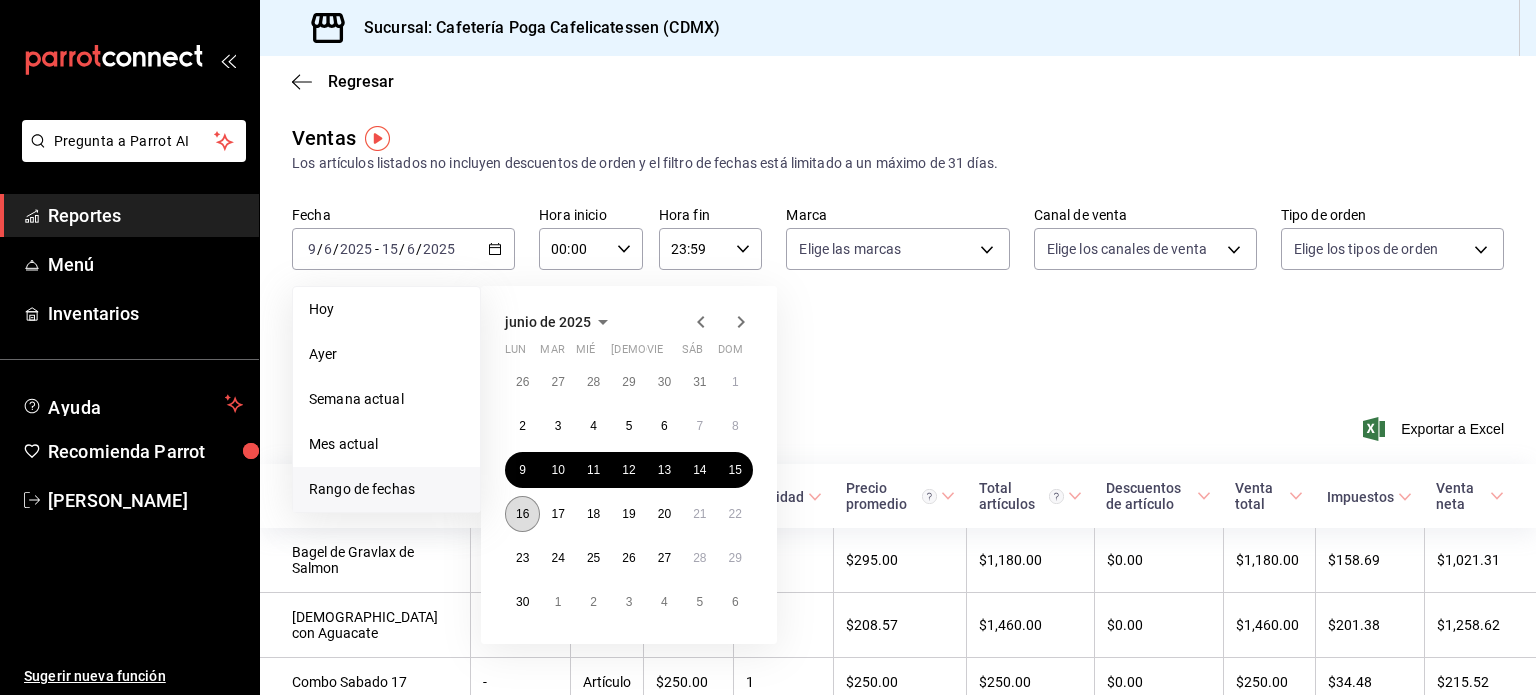 click on "16" at bounding box center [522, 514] 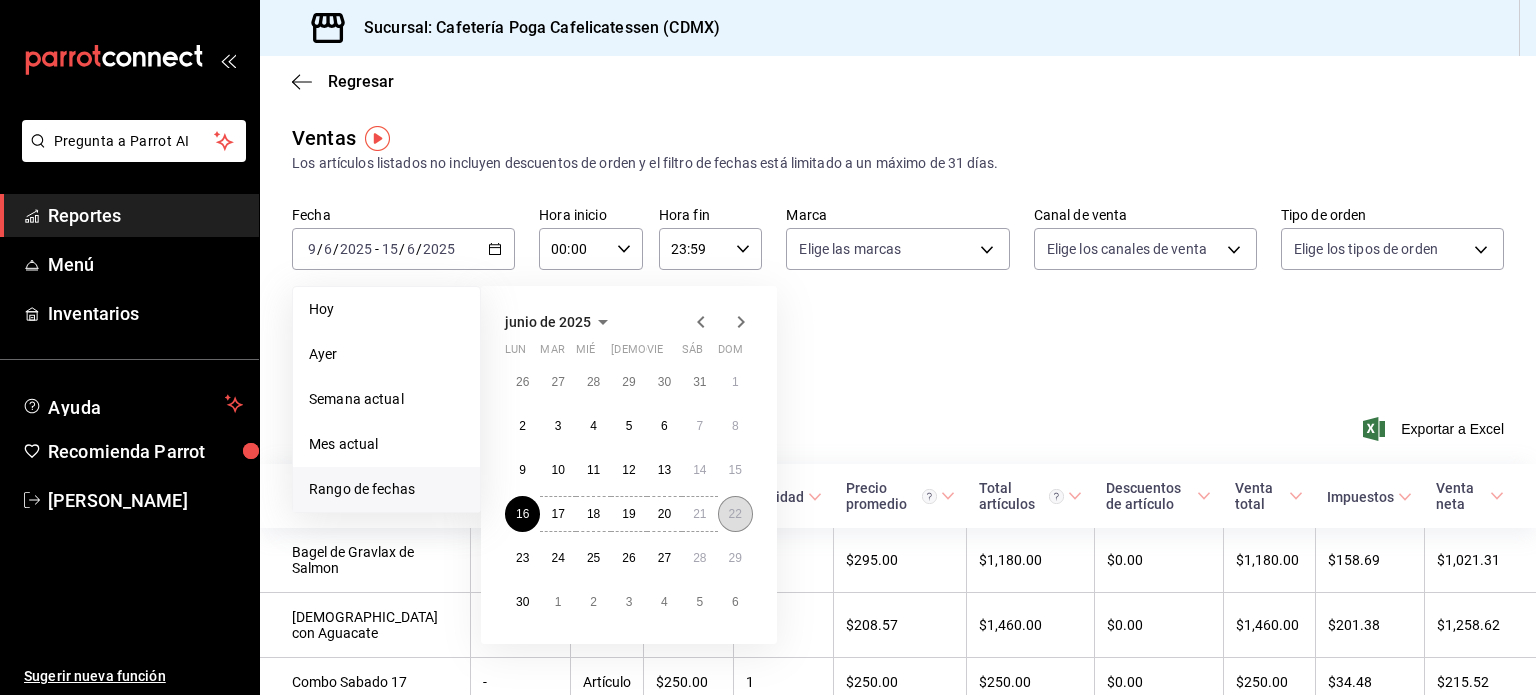 click on "22" at bounding box center (735, 514) 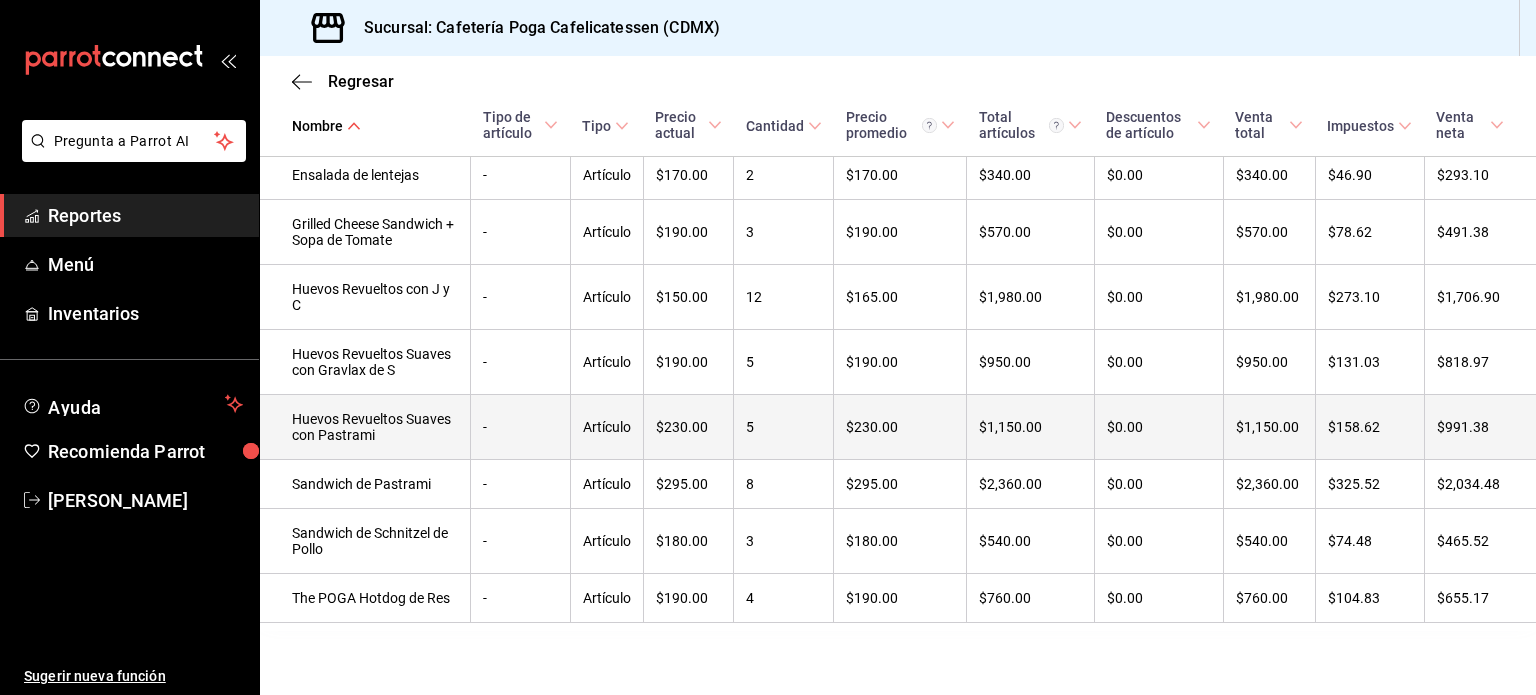 scroll, scrollTop: 0, scrollLeft: 0, axis: both 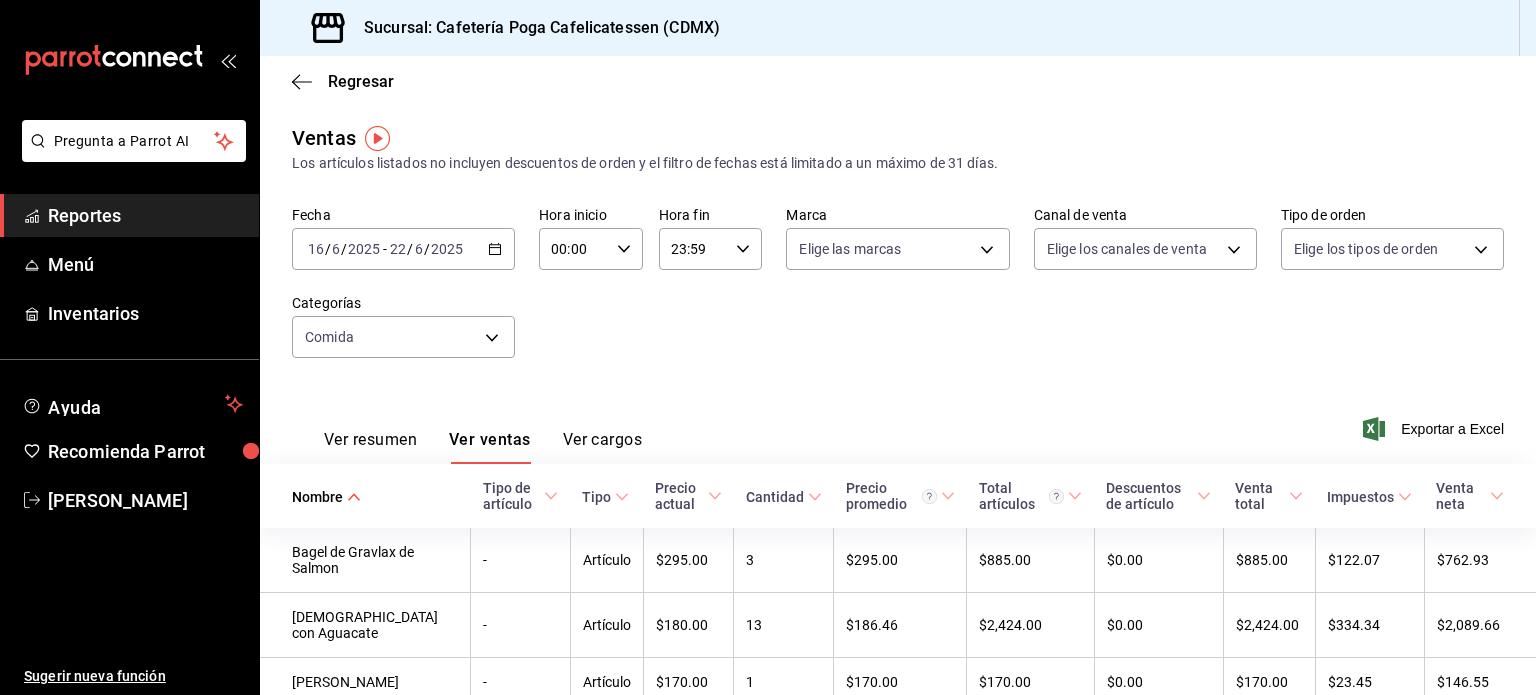 click on "[DATE] [DATE] - [DATE] [DATE]" at bounding box center (403, 249) 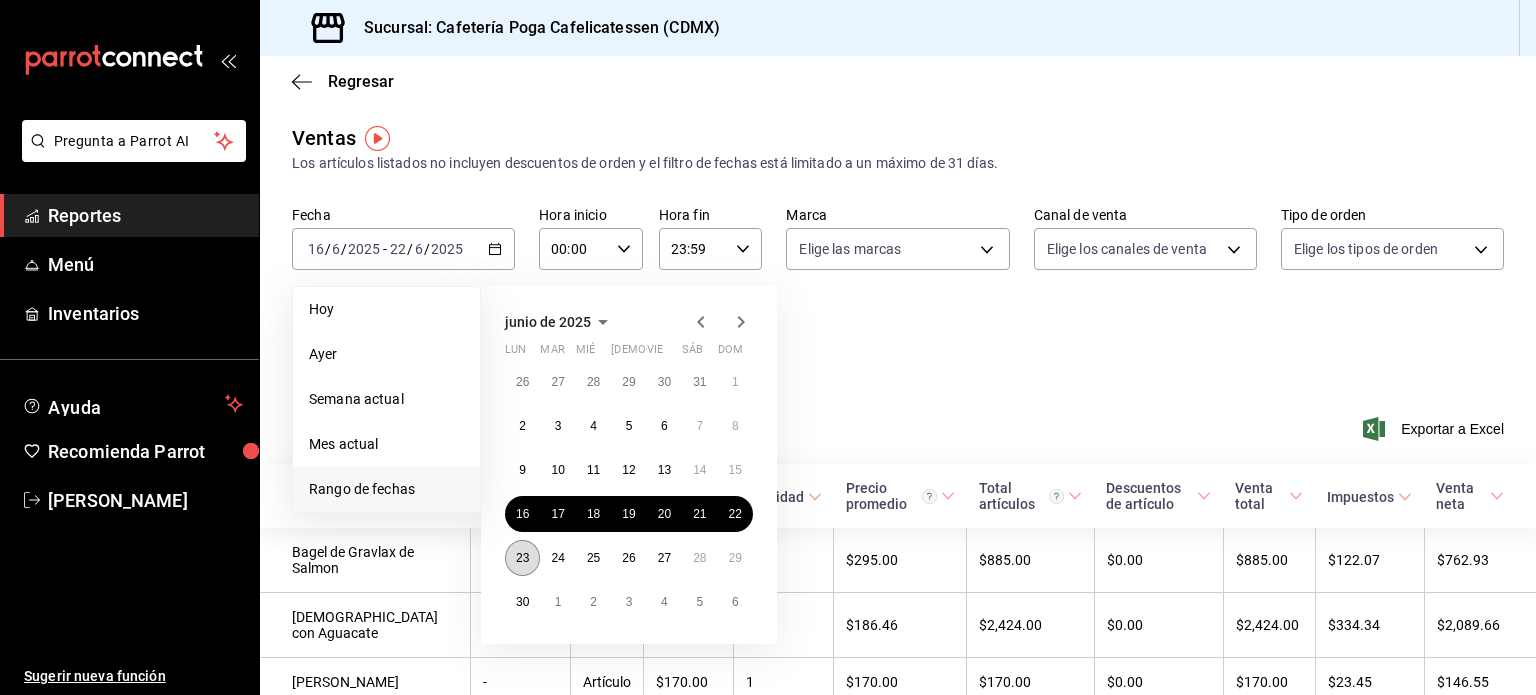 click on "23" at bounding box center (522, 558) 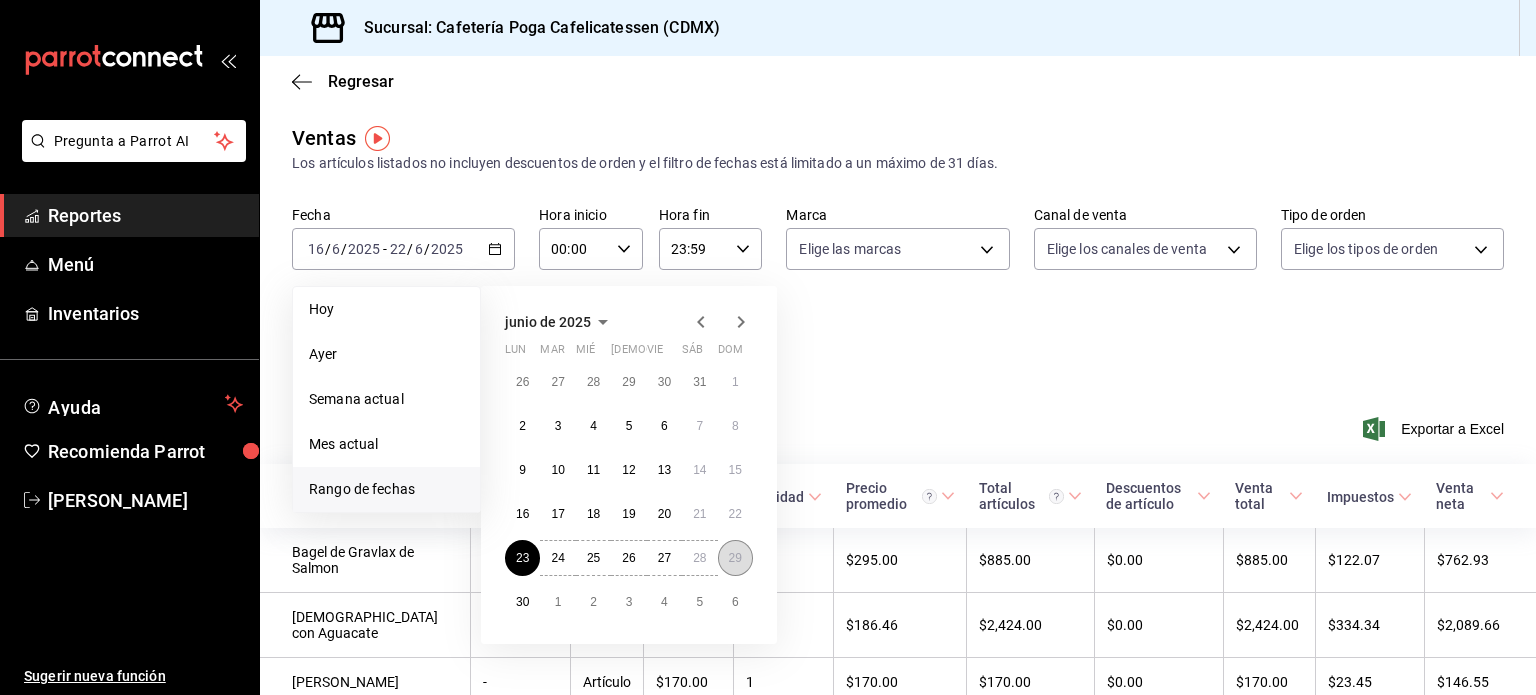 click on "29" at bounding box center (735, 558) 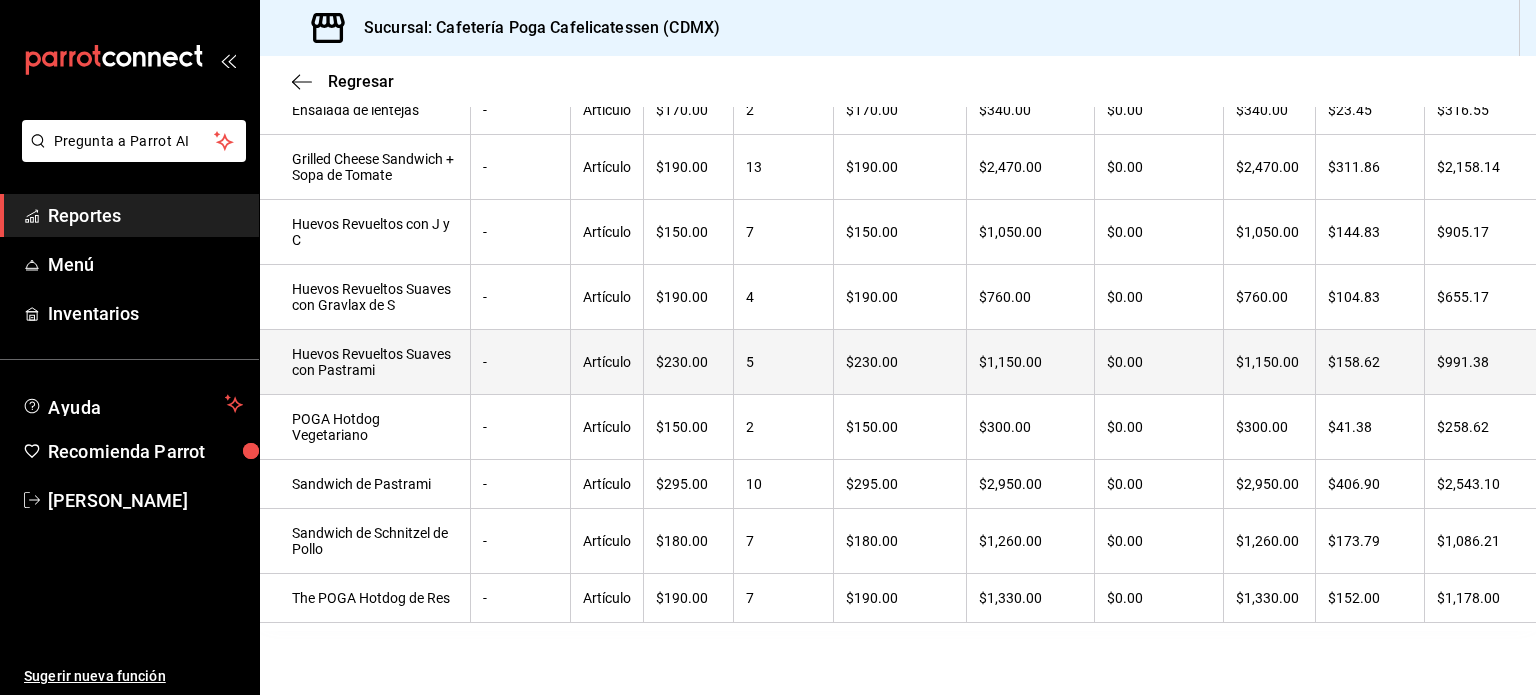 scroll, scrollTop: 0, scrollLeft: 0, axis: both 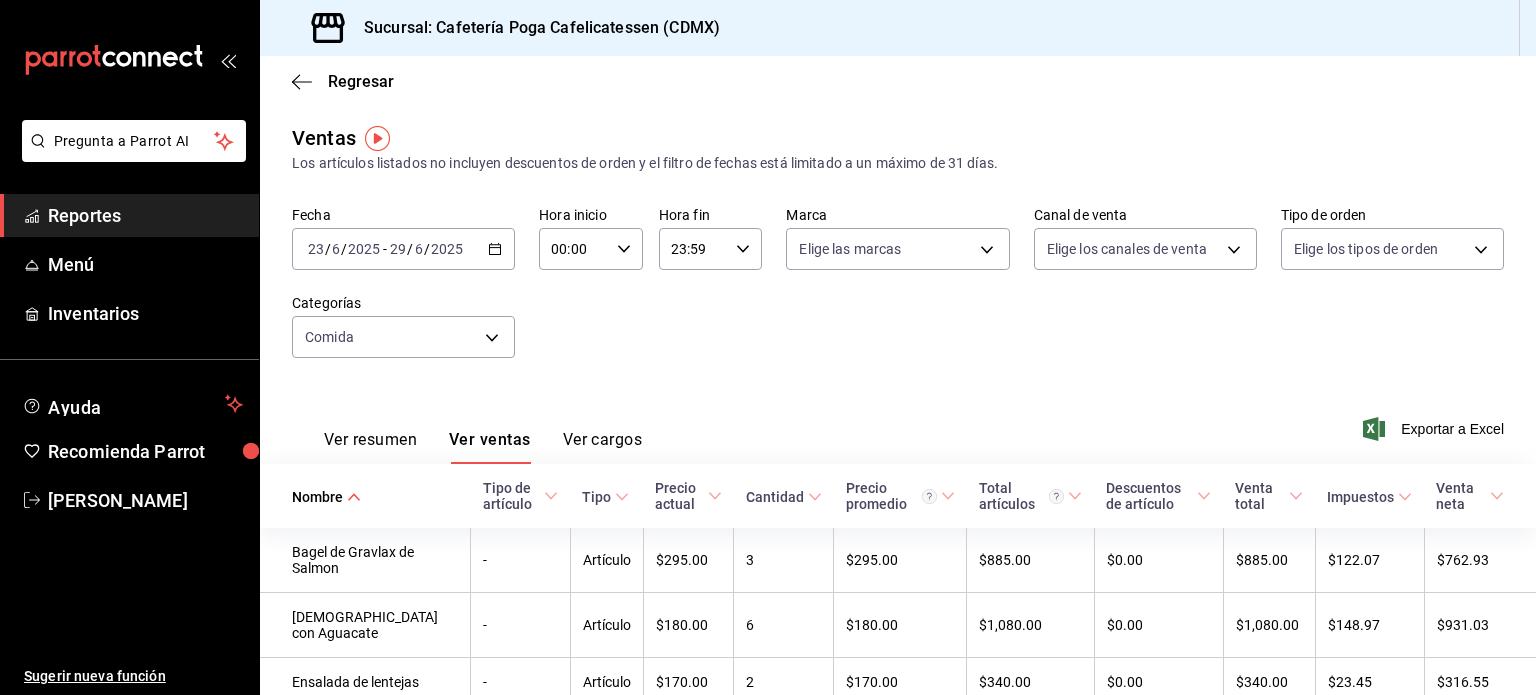 click on "2025" at bounding box center [447, 249] 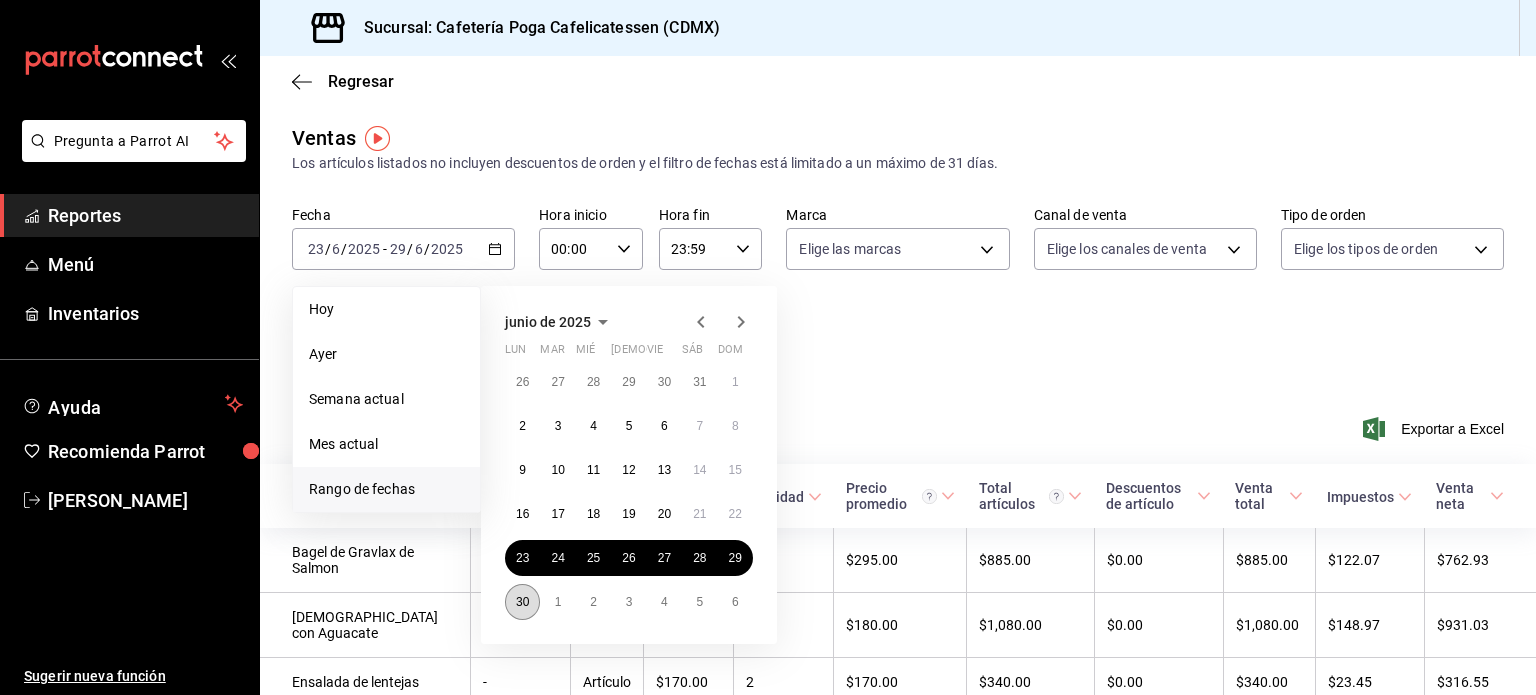 click on "30" at bounding box center [522, 602] 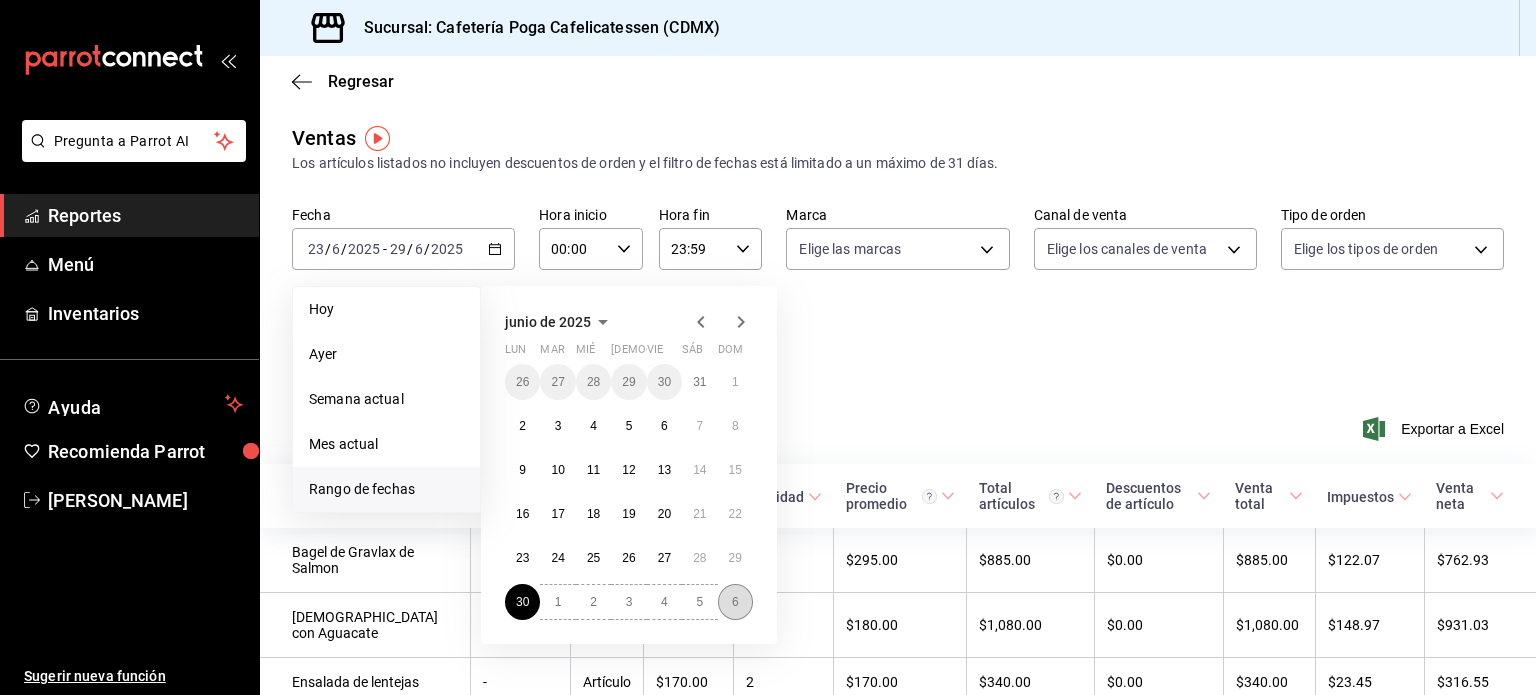 click on "6" at bounding box center [735, 602] 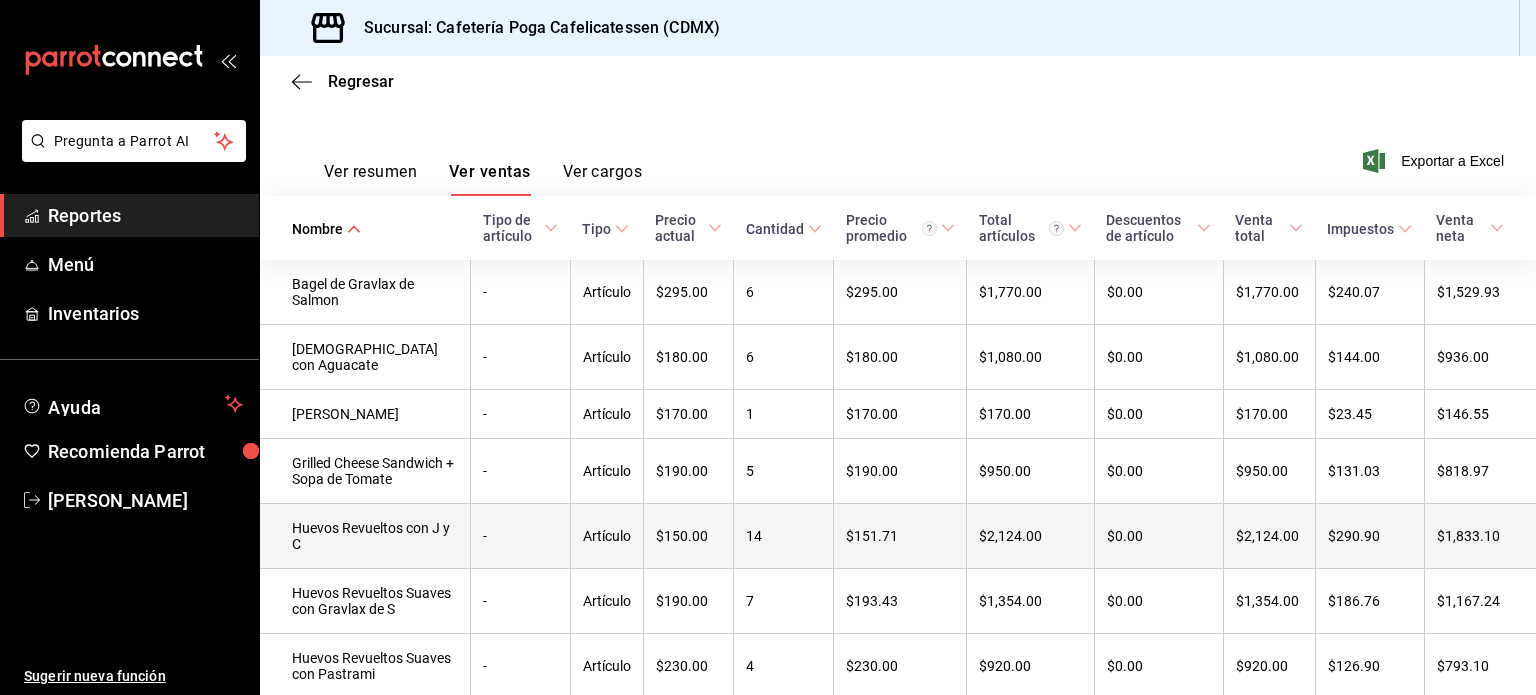 scroll, scrollTop: 272, scrollLeft: 0, axis: vertical 